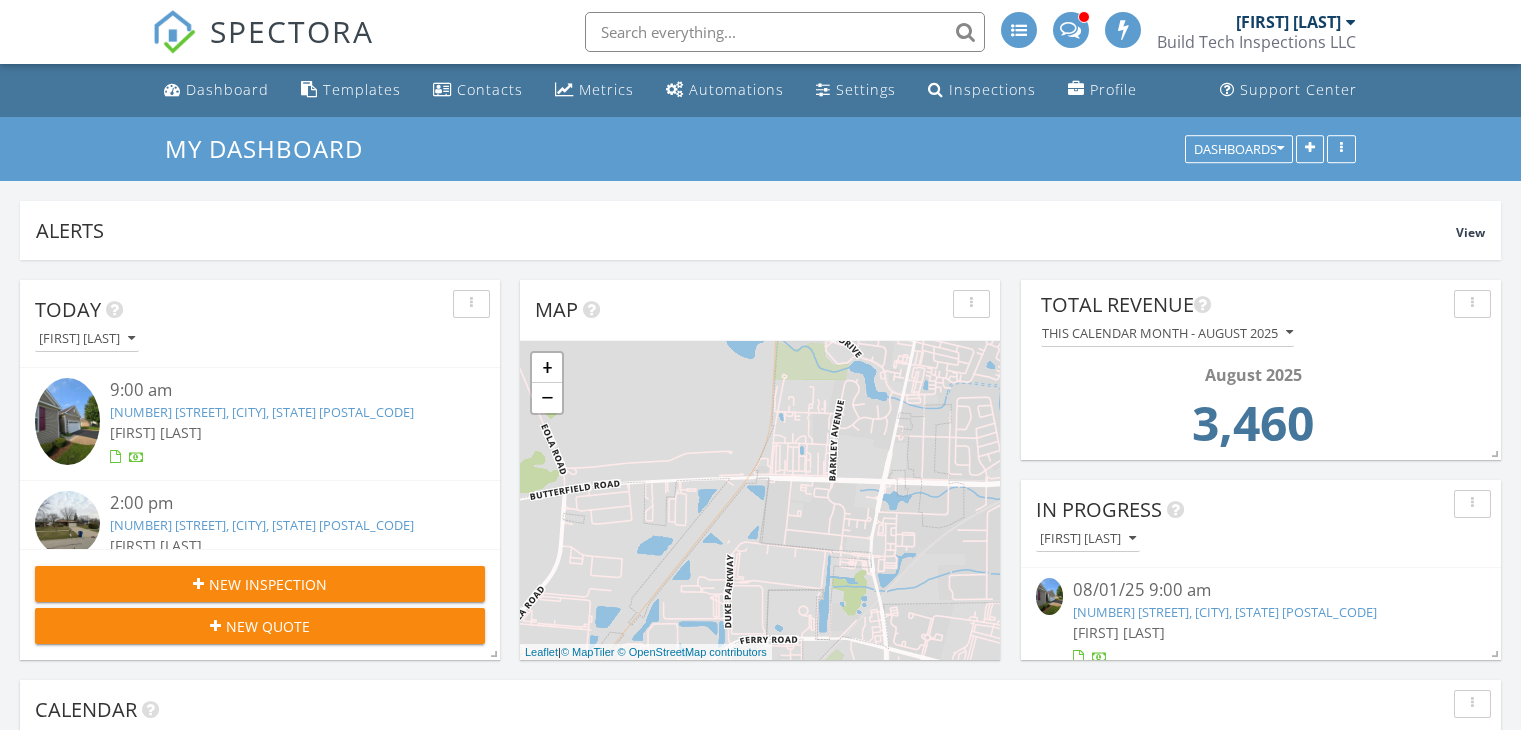 scroll, scrollTop: 0, scrollLeft: 0, axis: both 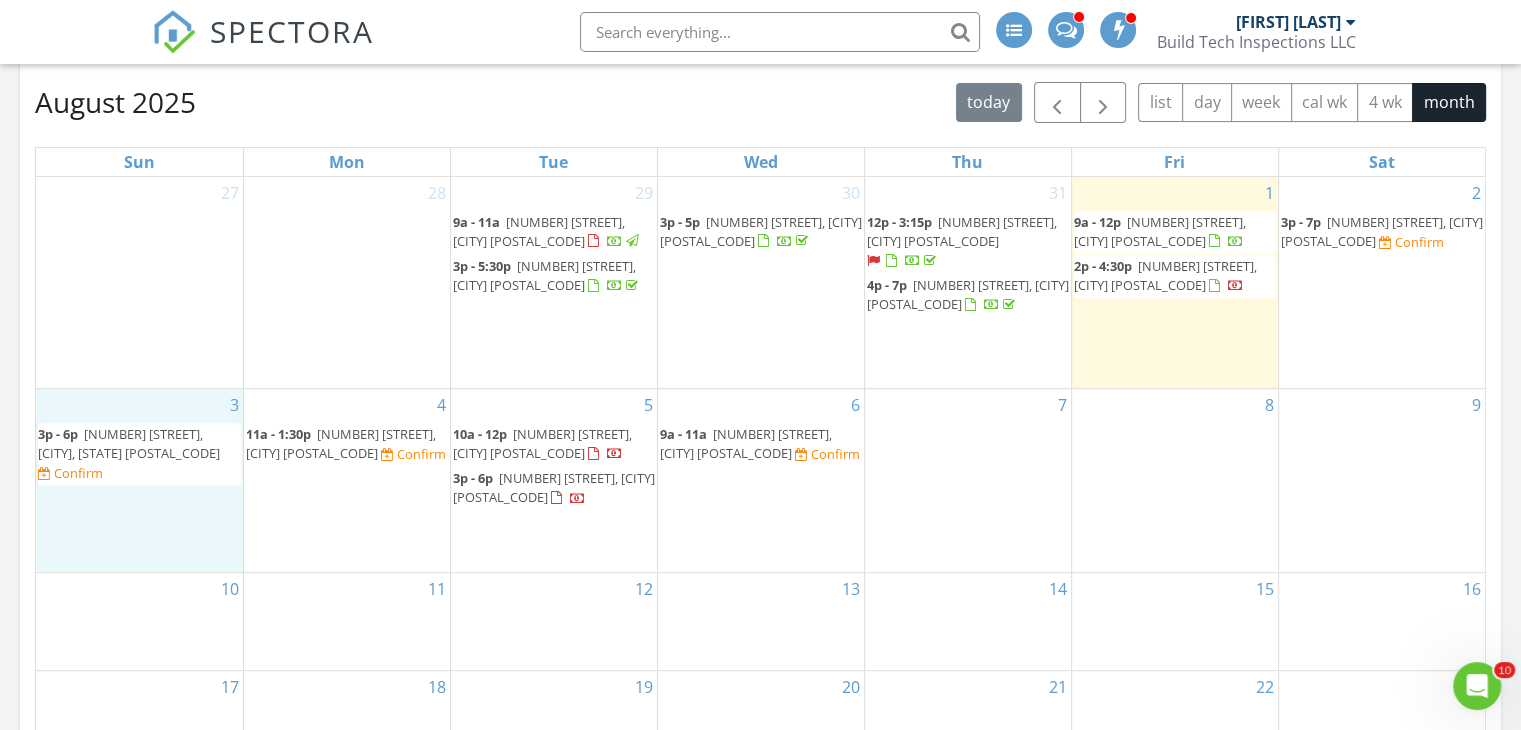 click on "3
3p - 6p
32 Largemouth Ln, Wilmington 60481
Confirm" at bounding box center [139, 480] 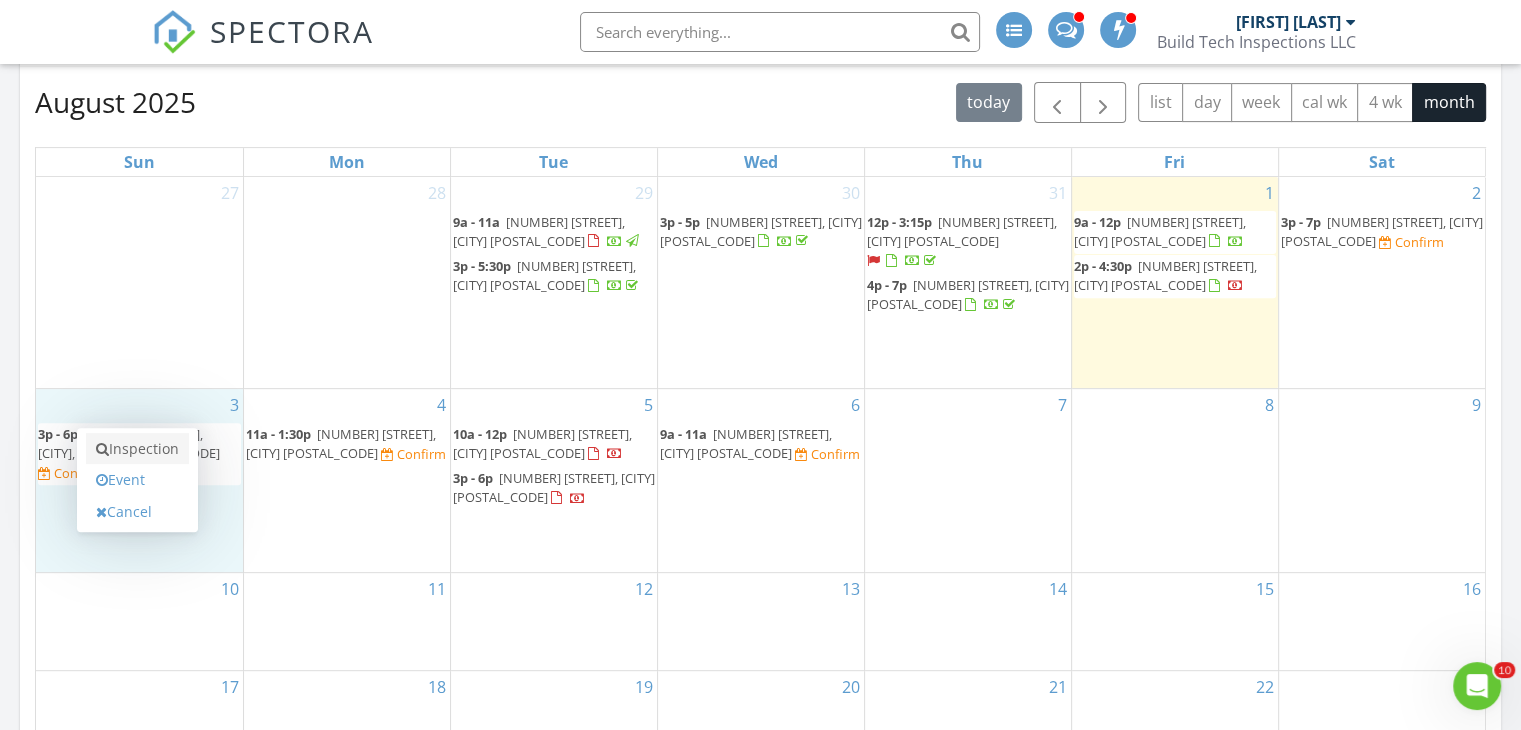 click on "Inspection" at bounding box center [137, 449] 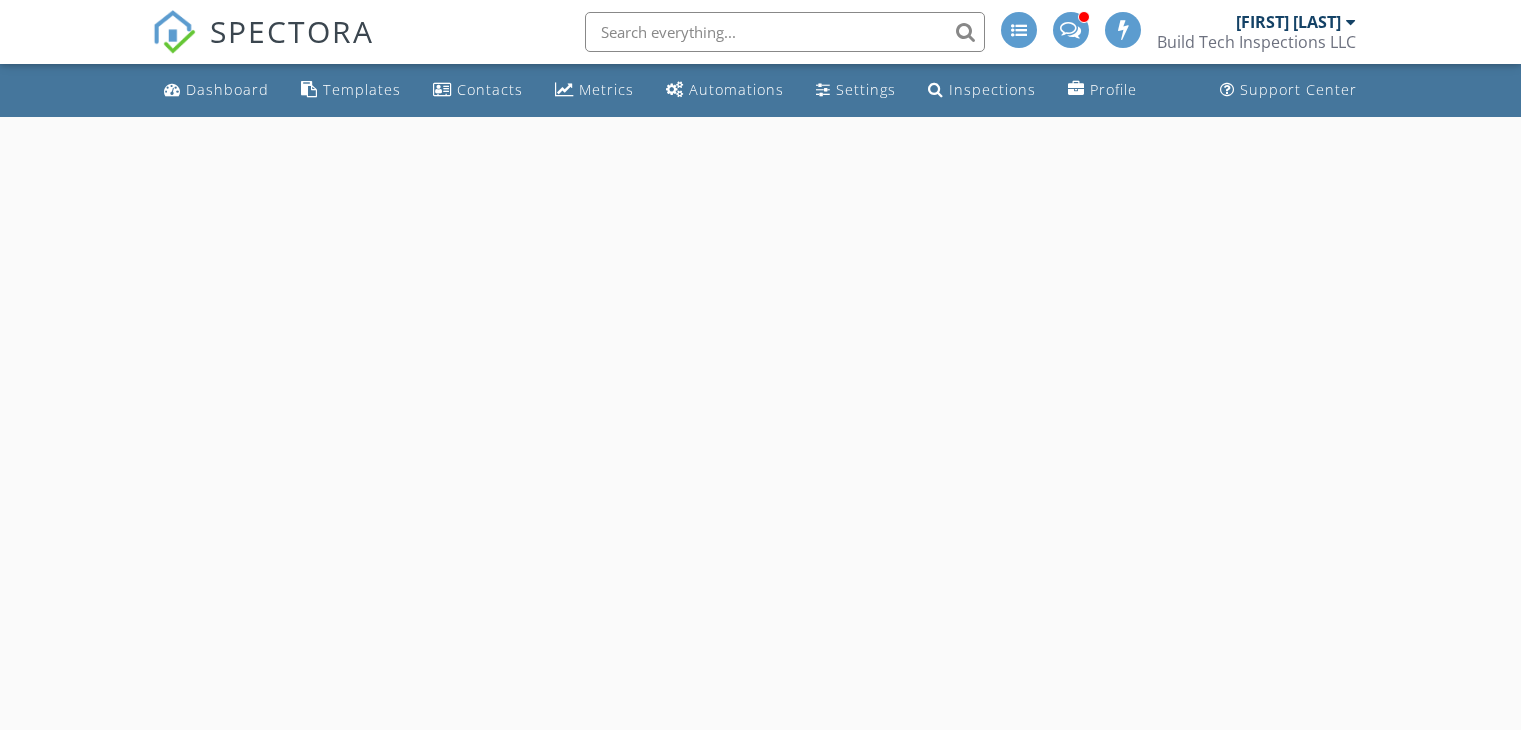 scroll, scrollTop: 0, scrollLeft: 0, axis: both 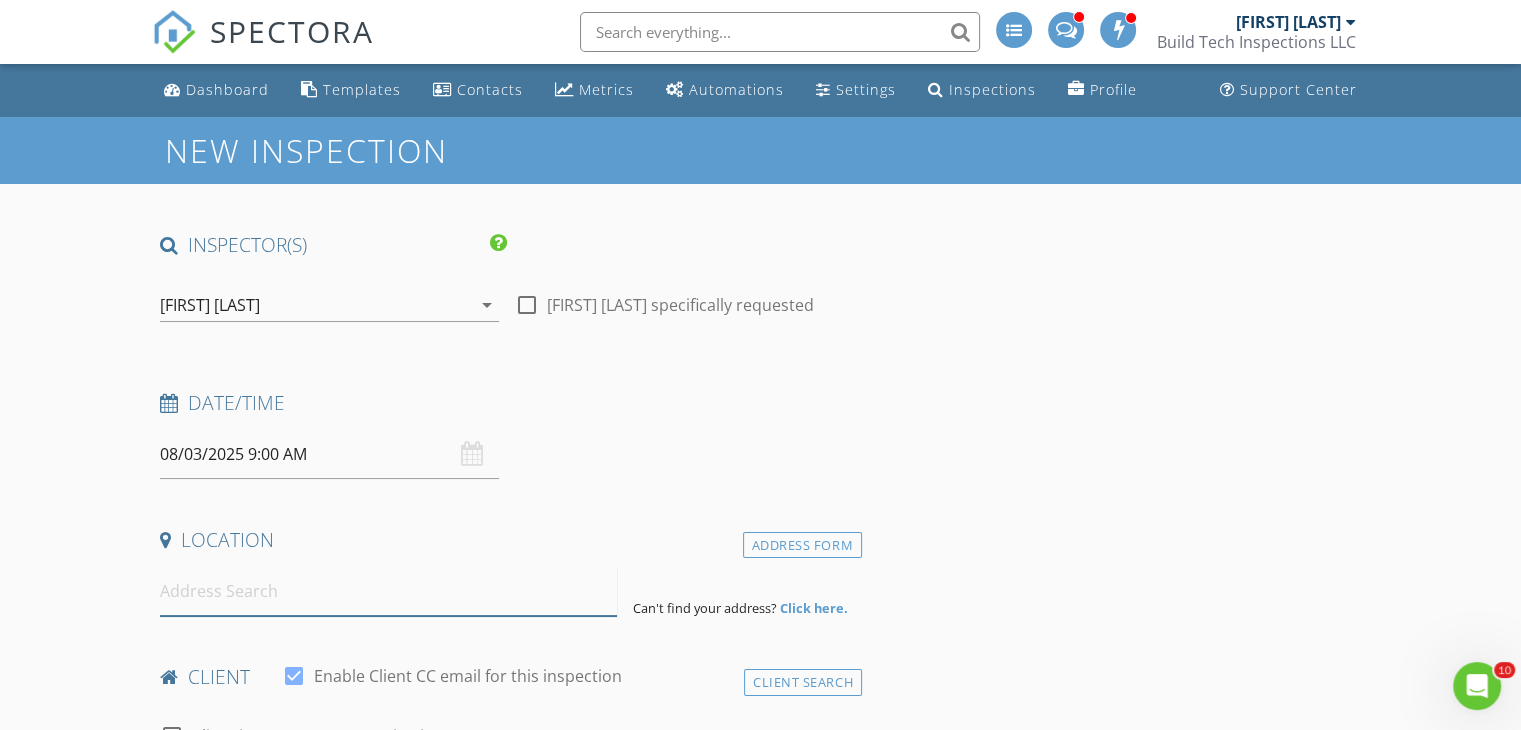 click at bounding box center (388, 591) 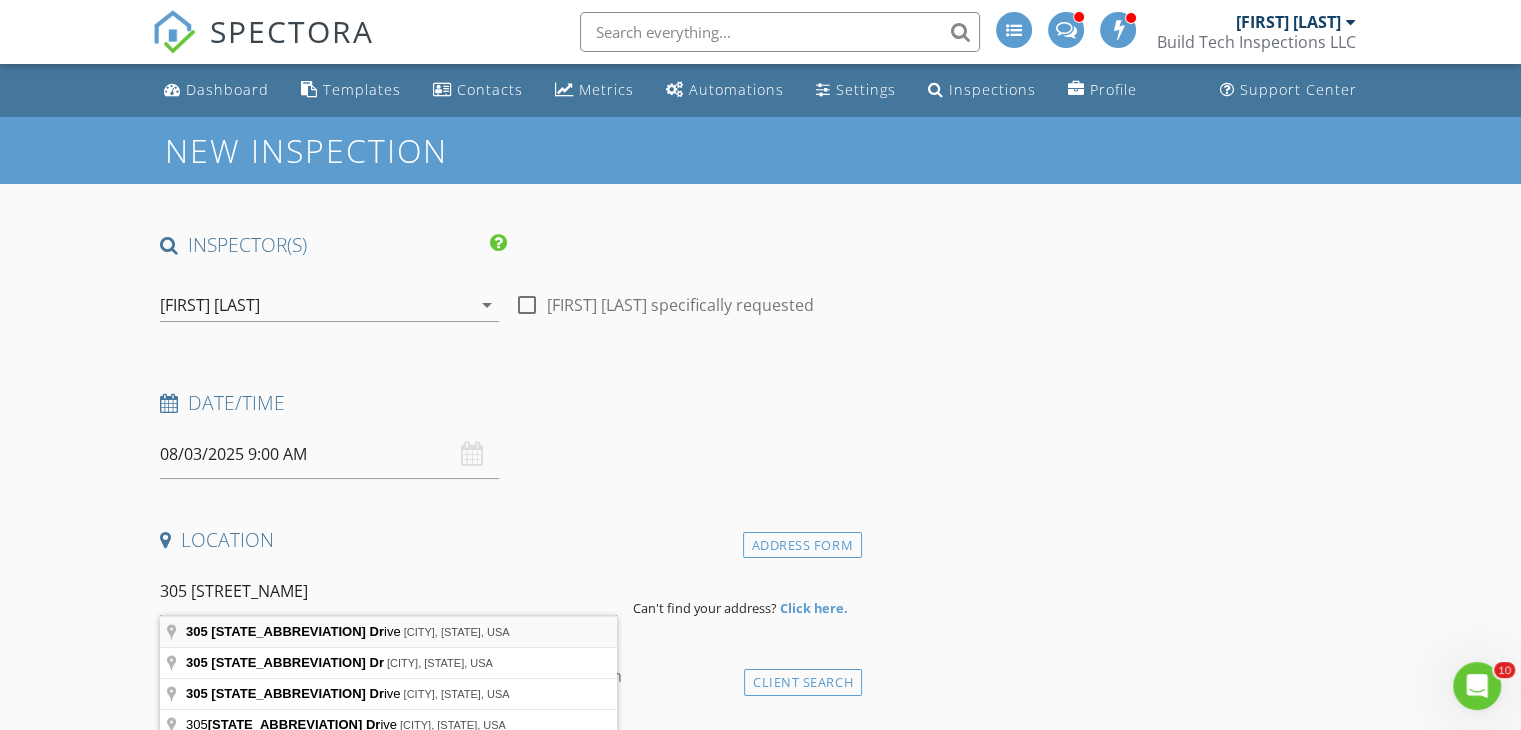 type on "305 [STREET_NAME], [CITY], [STATE], USA" 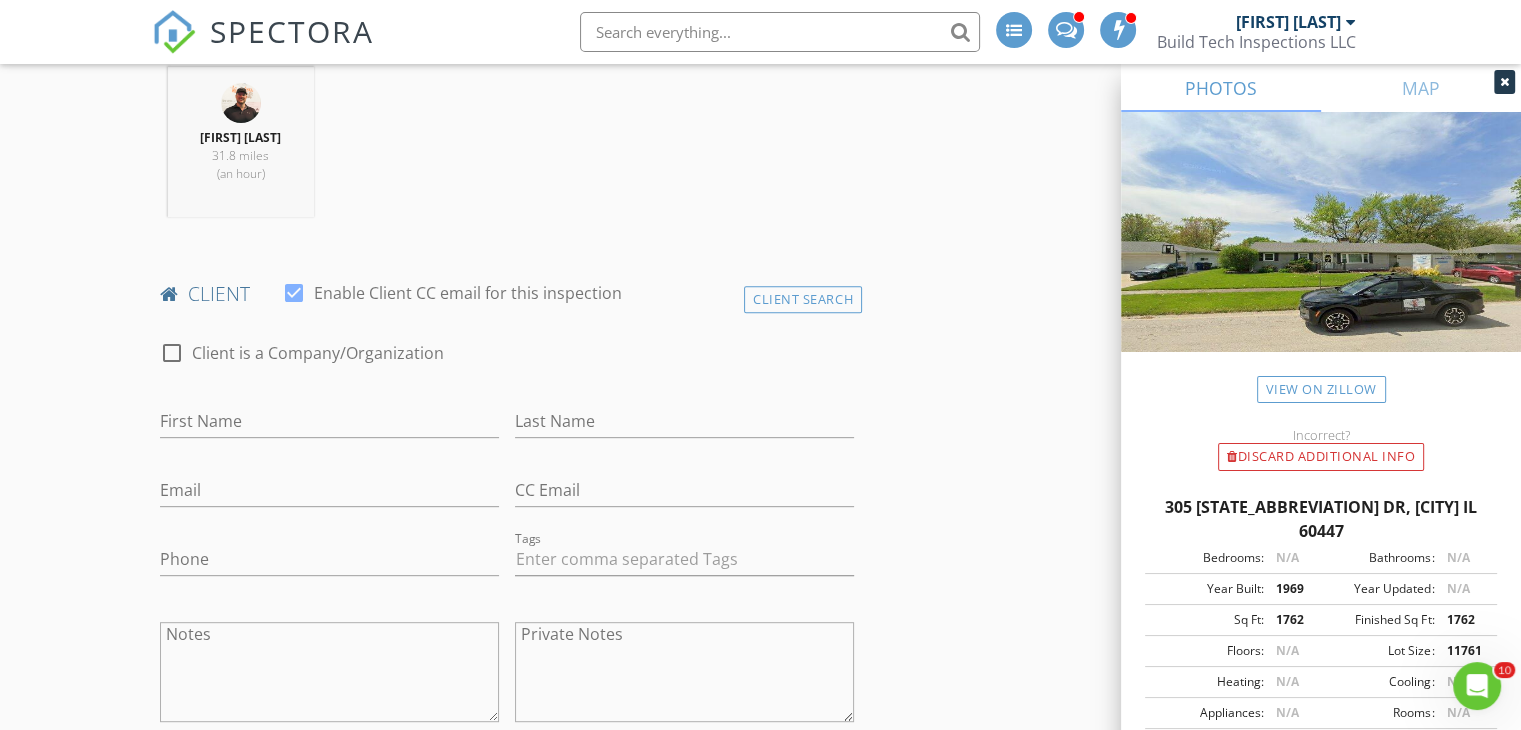 scroll, scrollTop: 792, scrollLeft: 0, axis: vertical 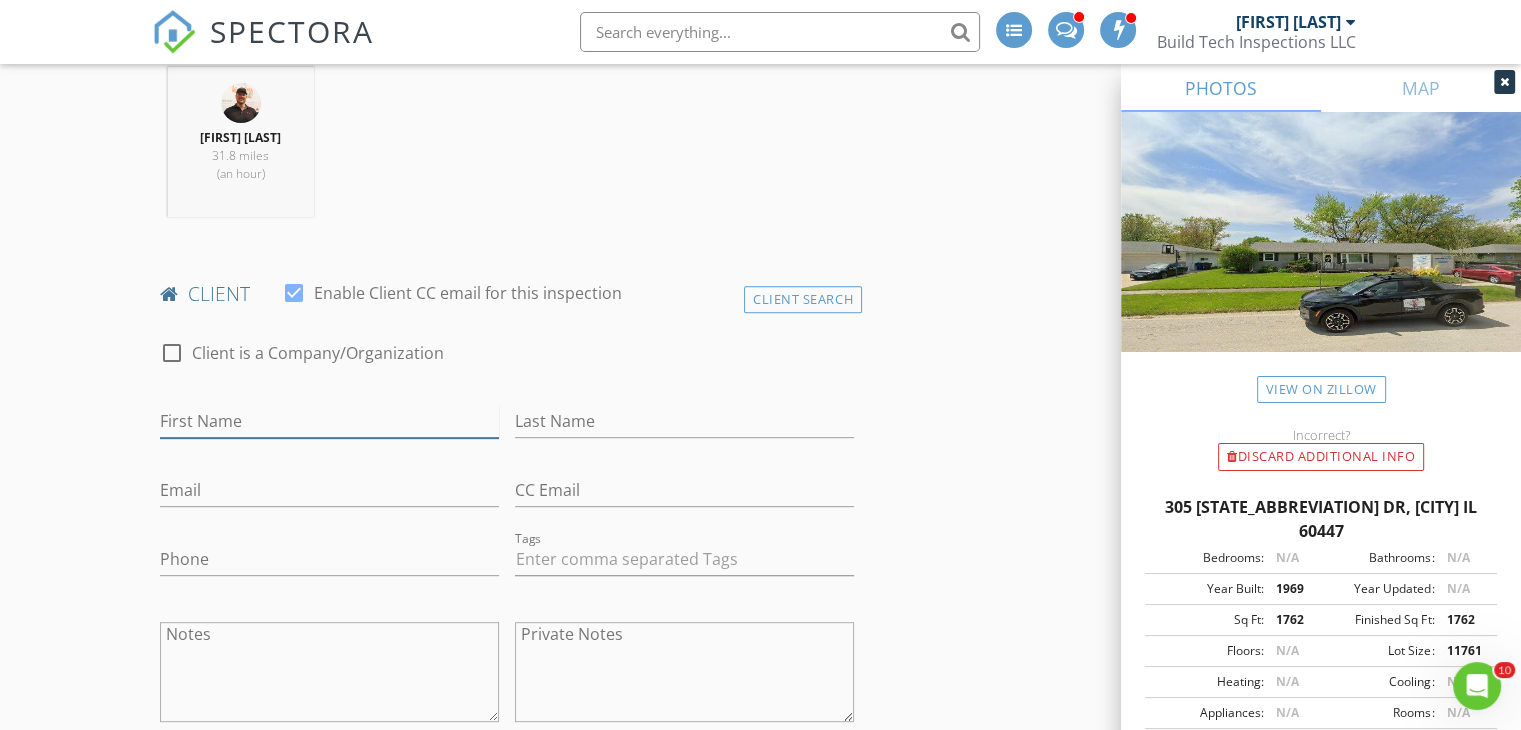 click on "First Name" at bounding box center [329, 421] 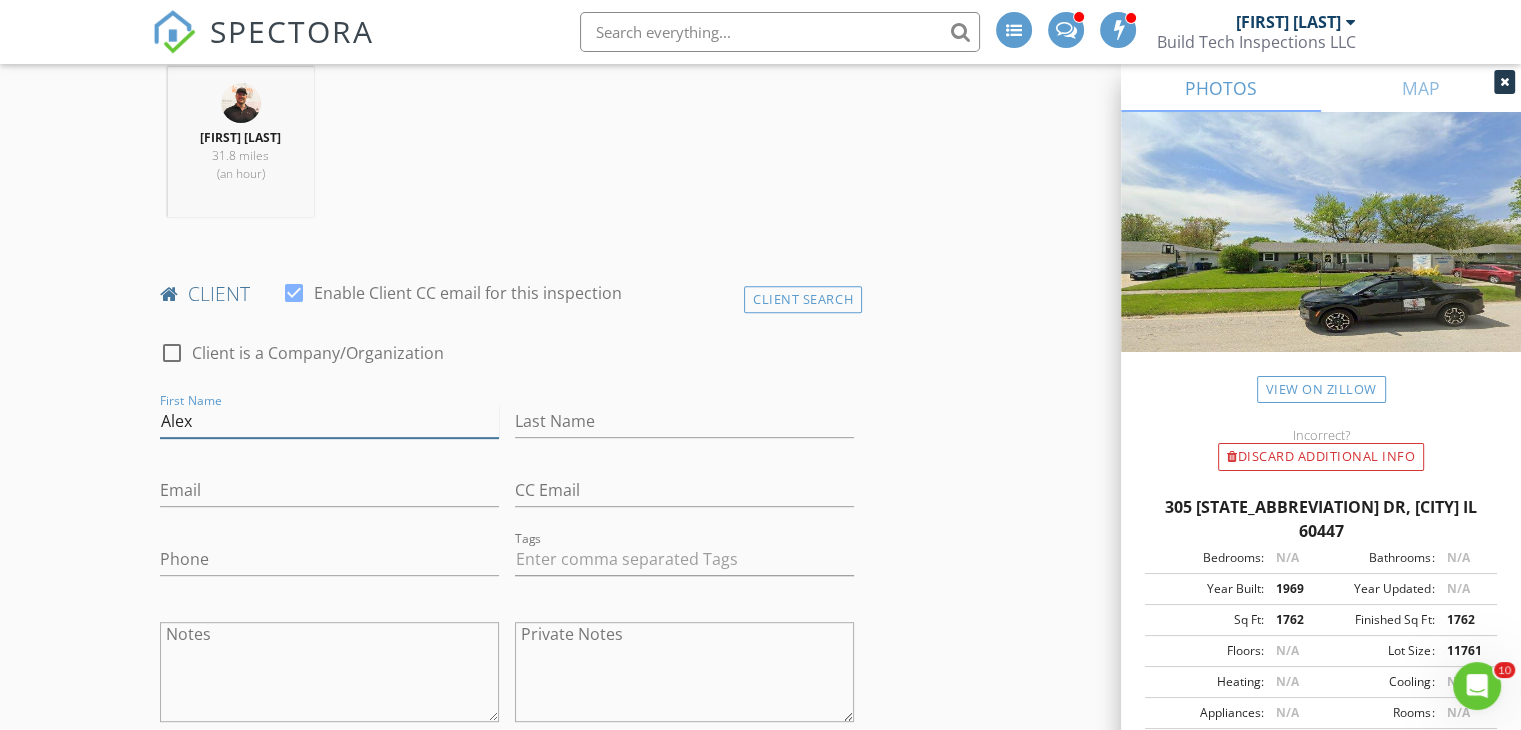 type on "Alex" 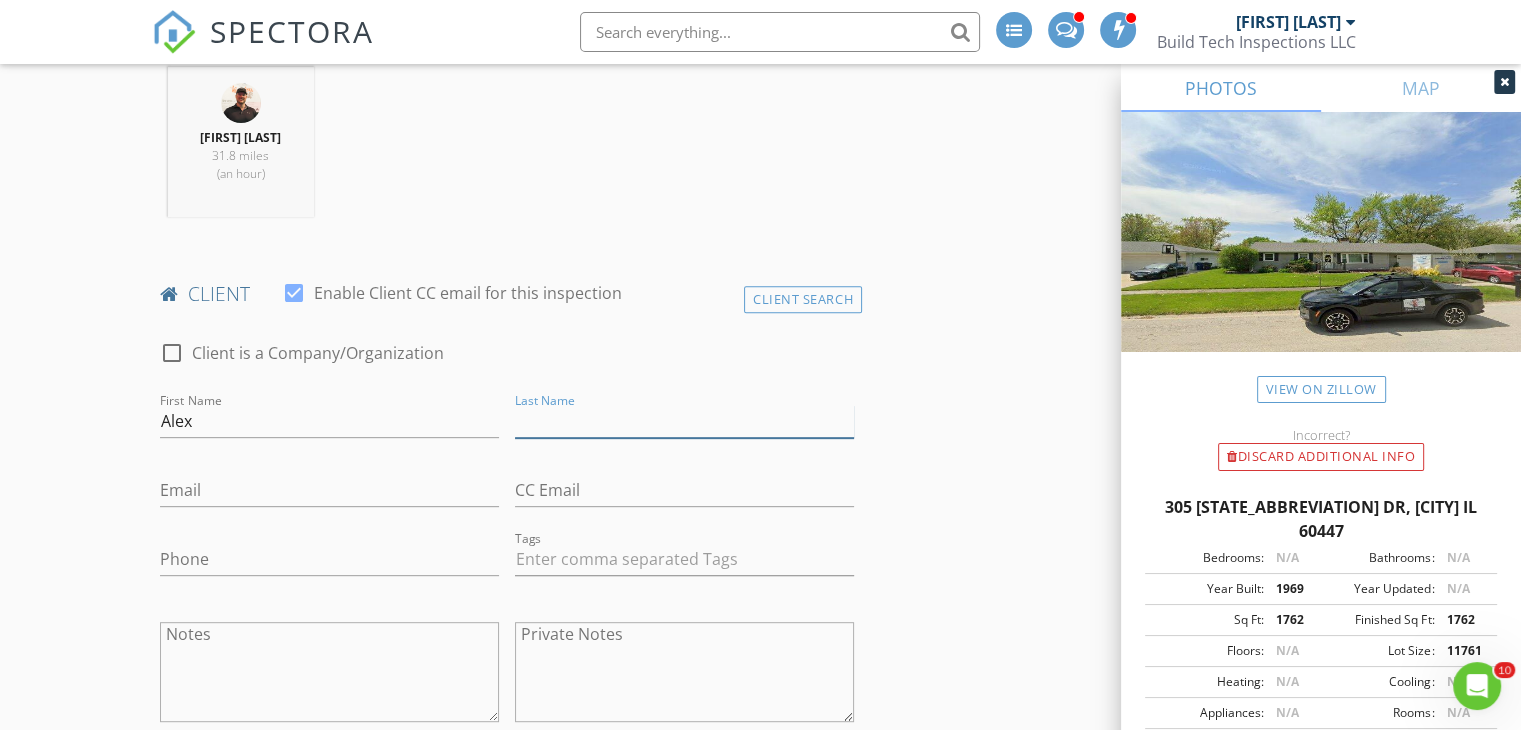 click on "Last Name" at bounding box center [684, 421] 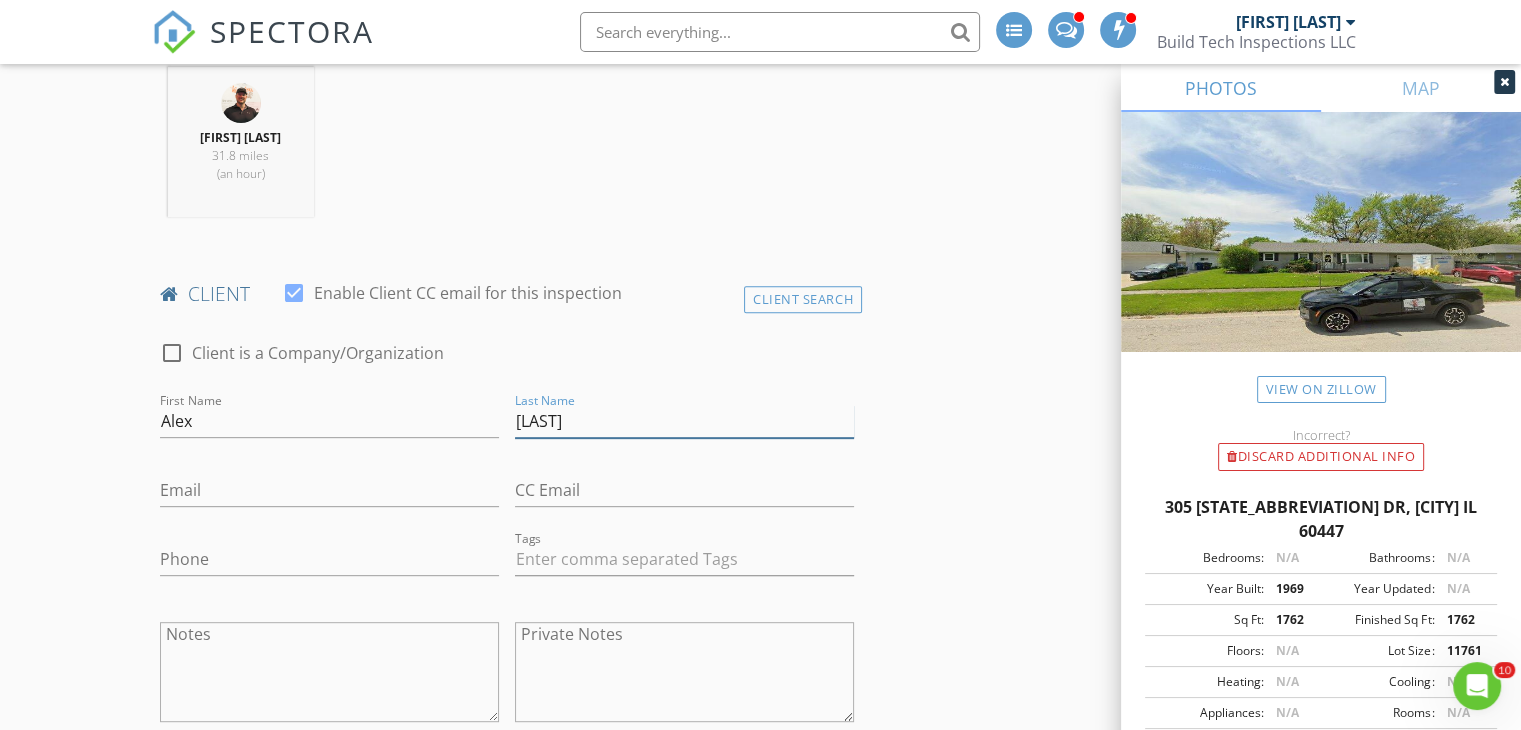 type on "[LAST]" 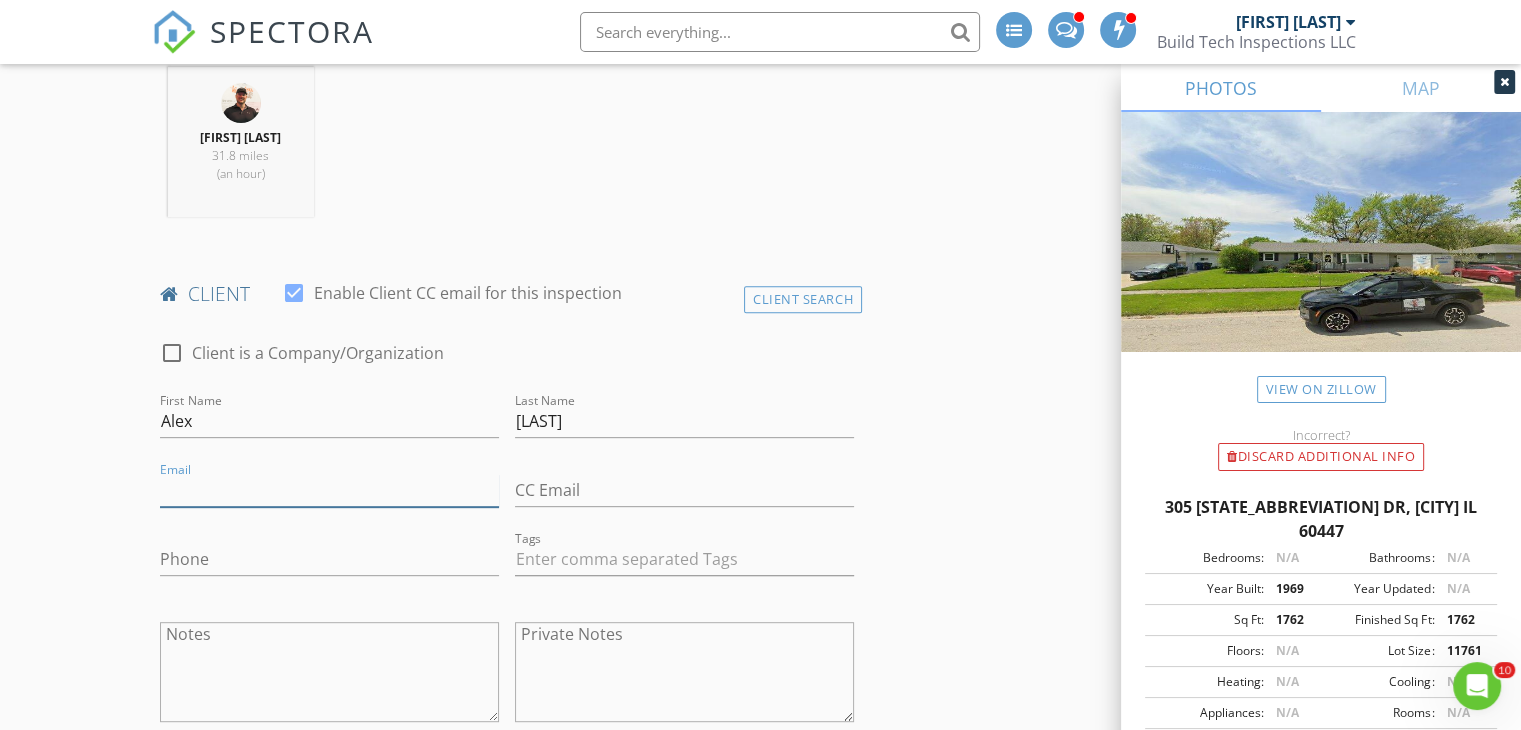 click on "Email" at bounding box center [329, 490] 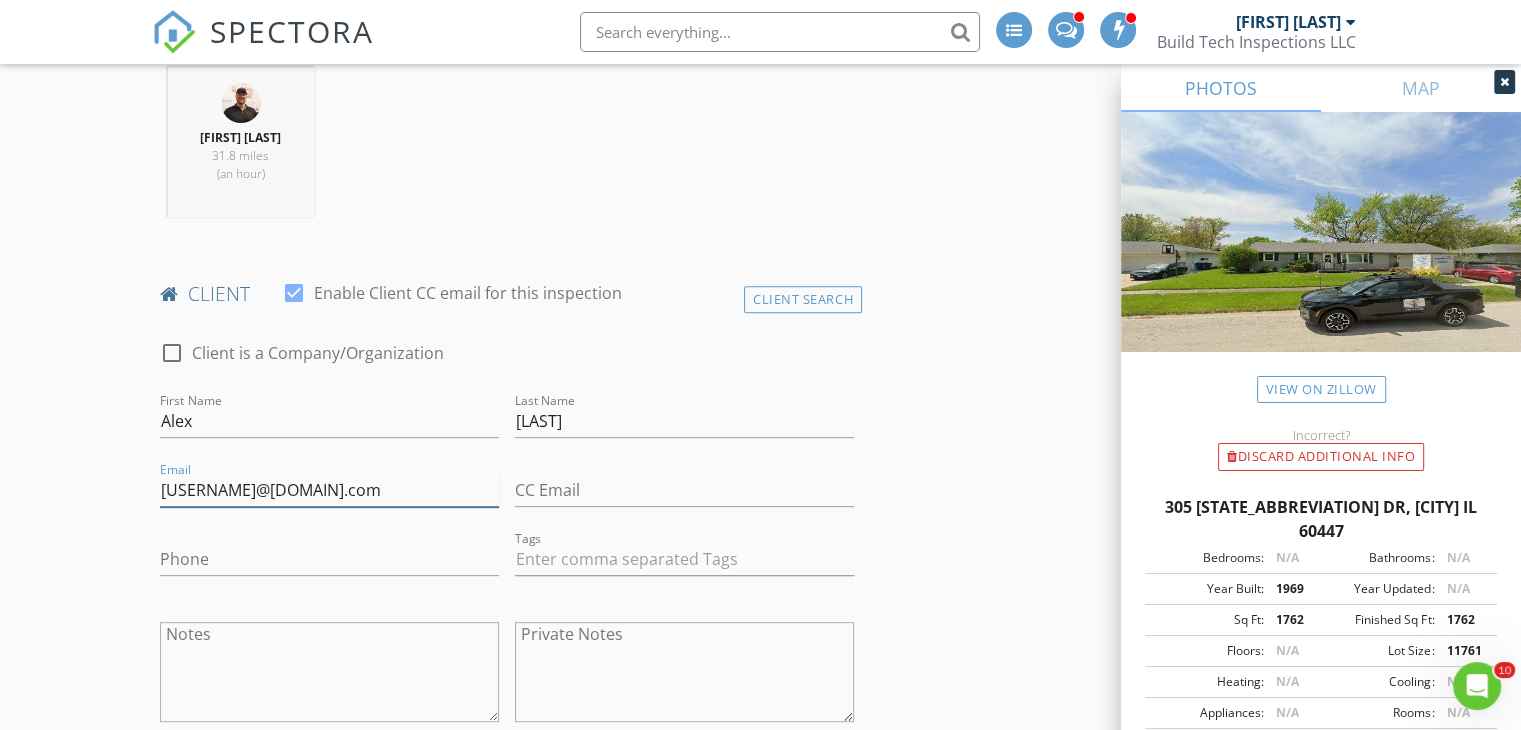 type on "Saundersgames@yahoo.com" 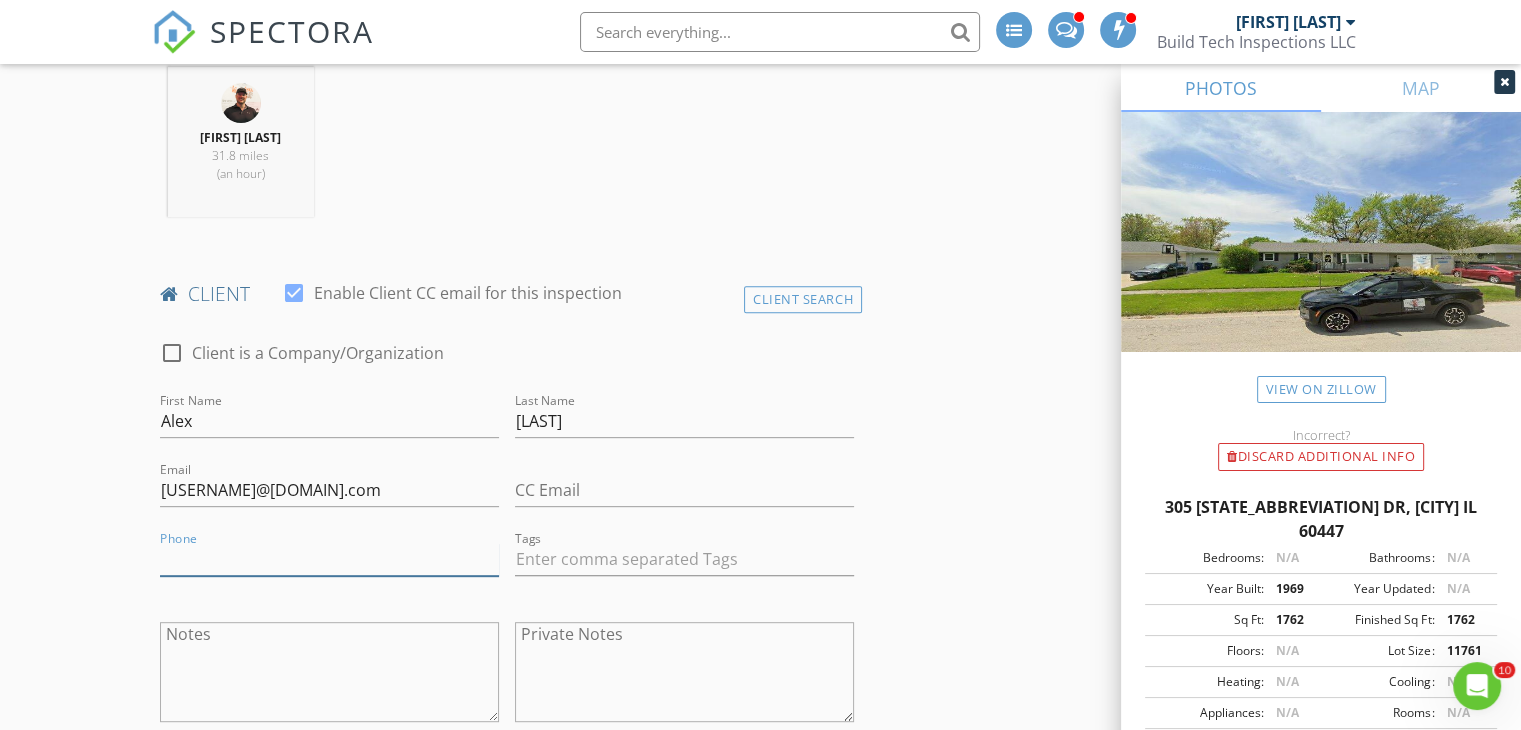 click on "Phone" at bounding box center (329, 559) 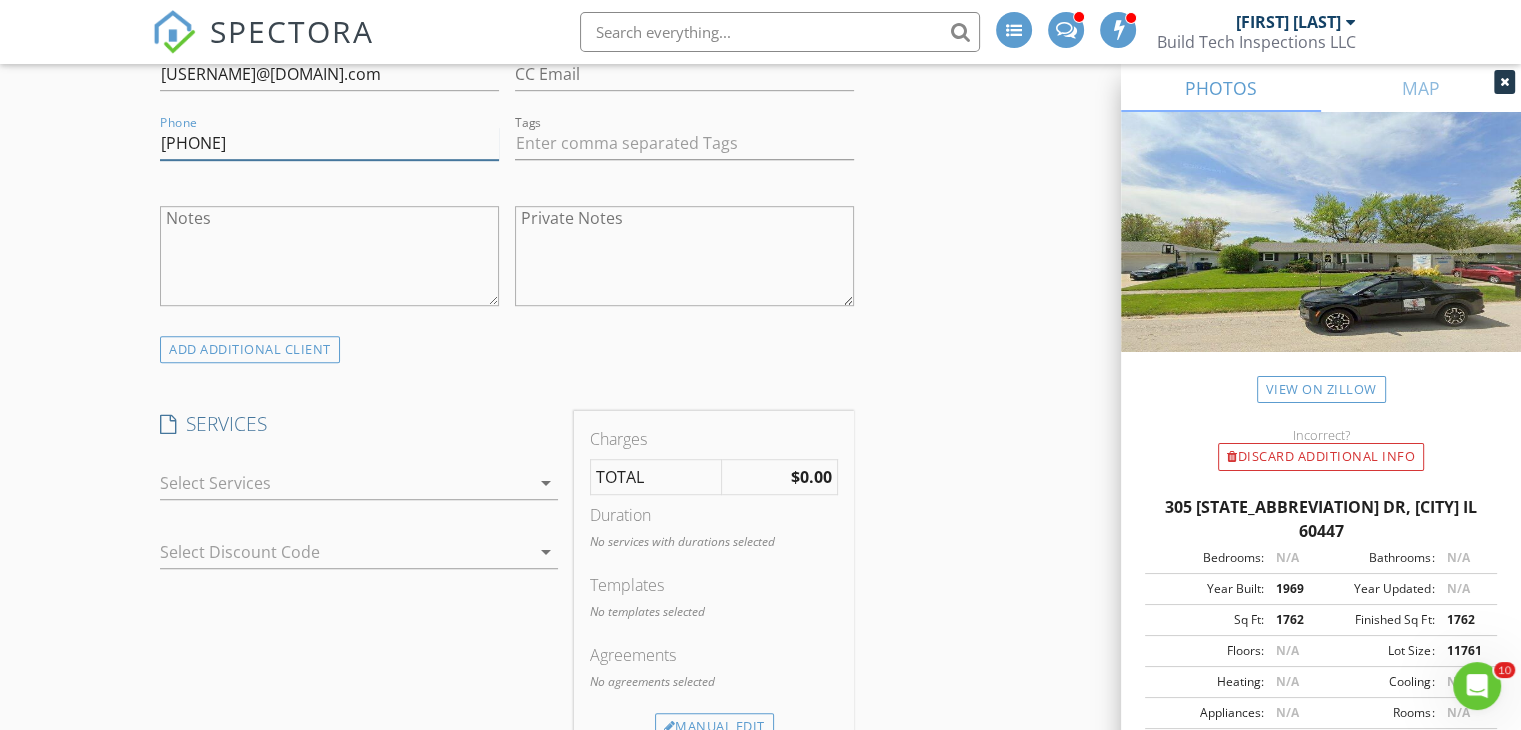 scroll, scrollTop: 1208, scrollLeft: 0, axis: vertical 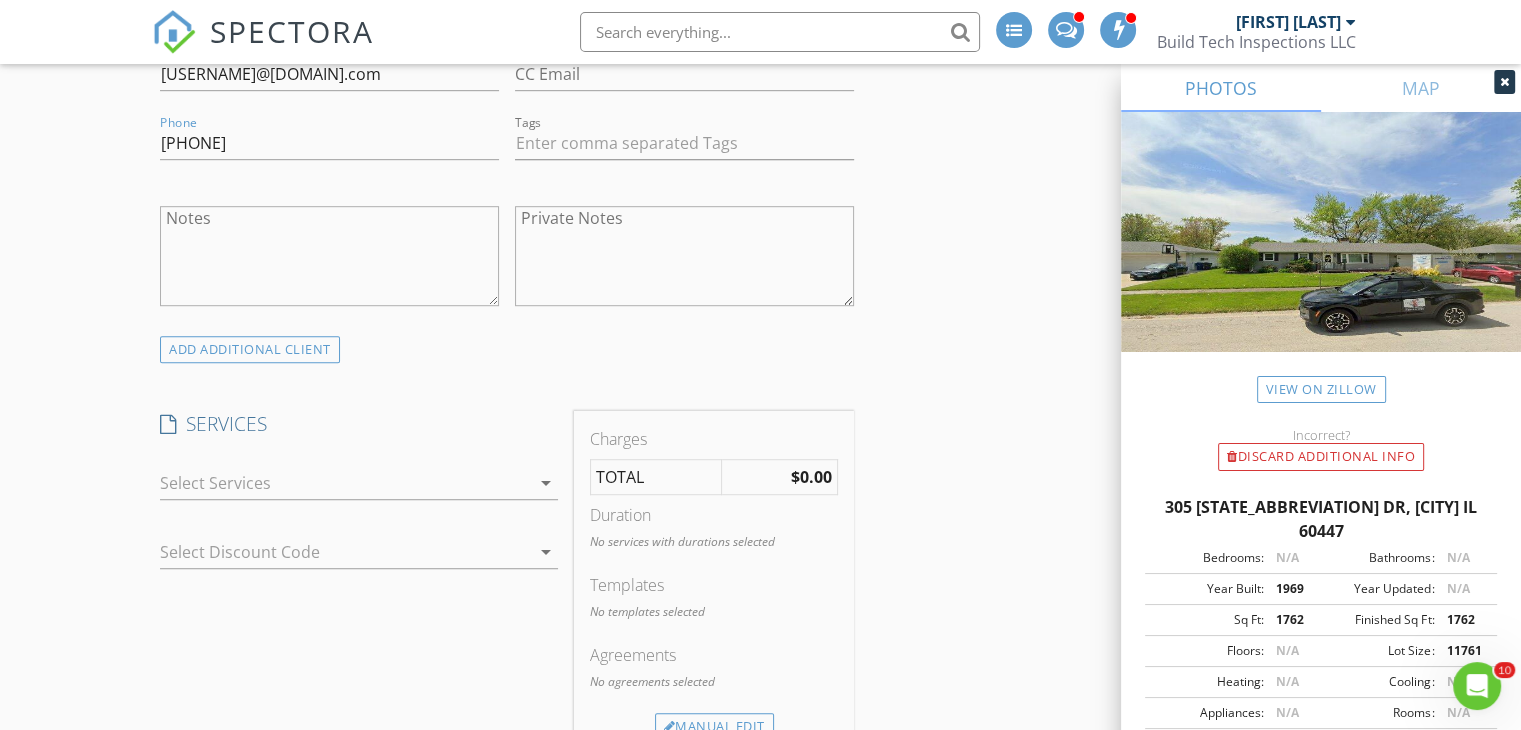 click at bounding box center (345, 483) 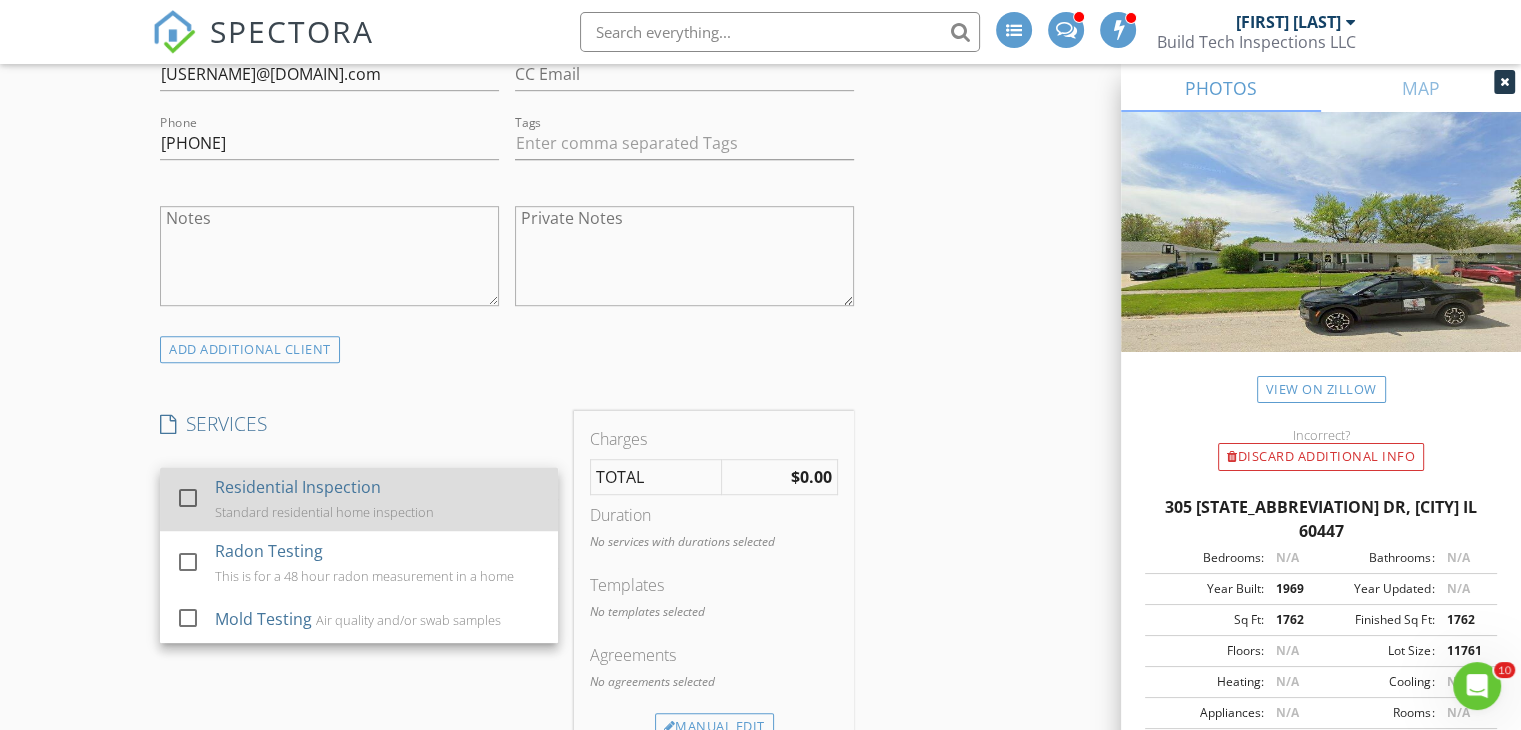 click on "Residential Inspection" at bounding box center (298, 487) 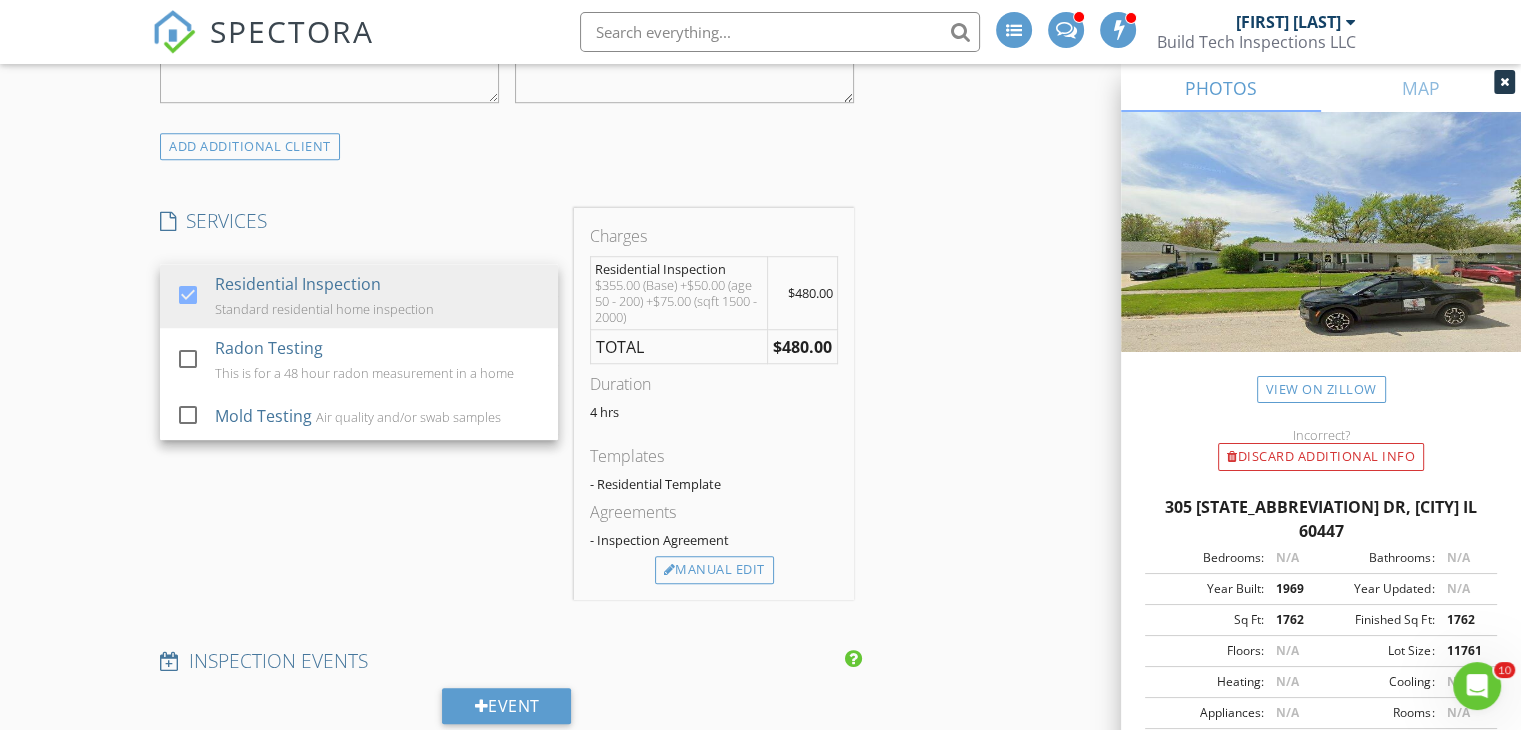 scroll, scrollTop: 1412, scrollLeft: 0, axis: vertical 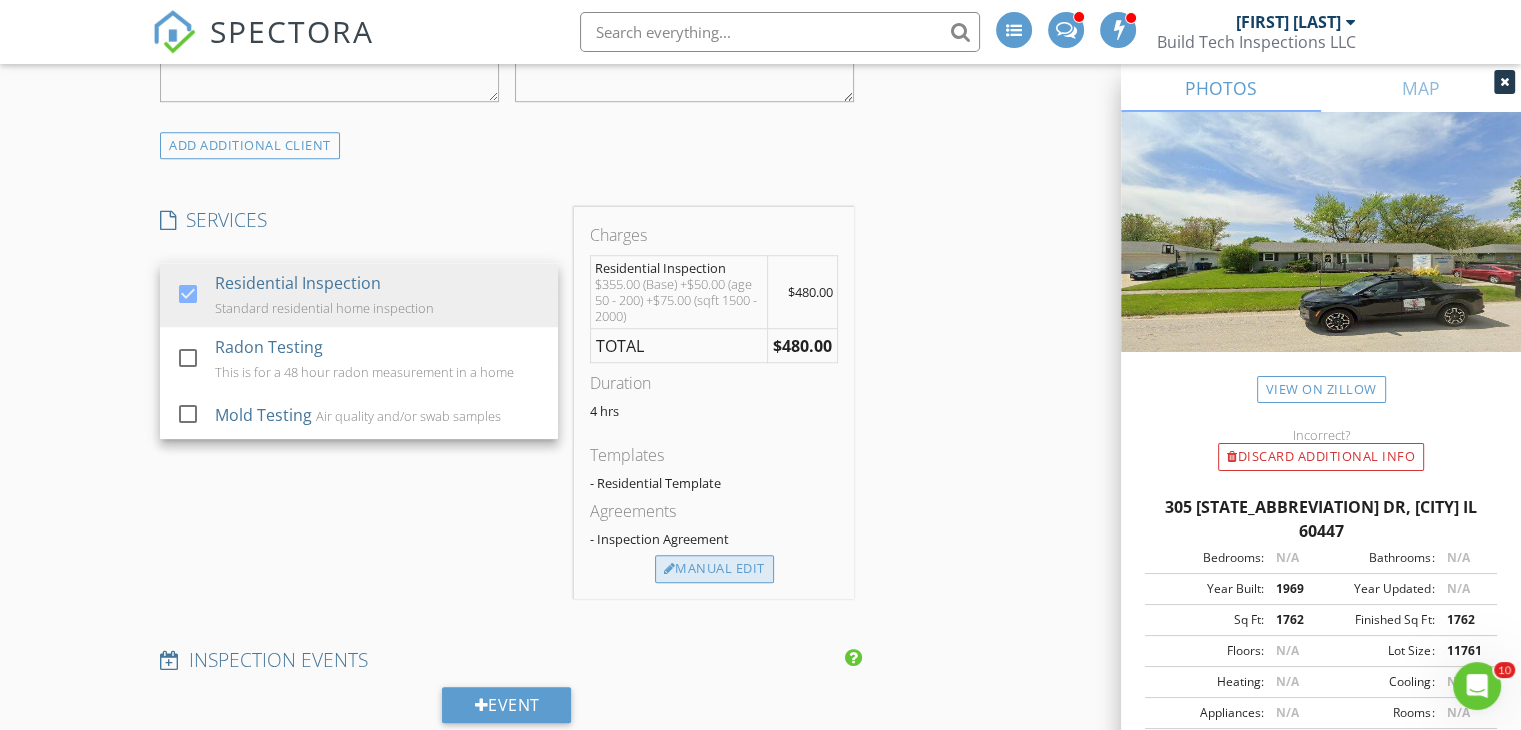 click on "Manual Edit" at bounding box center (714, 569) 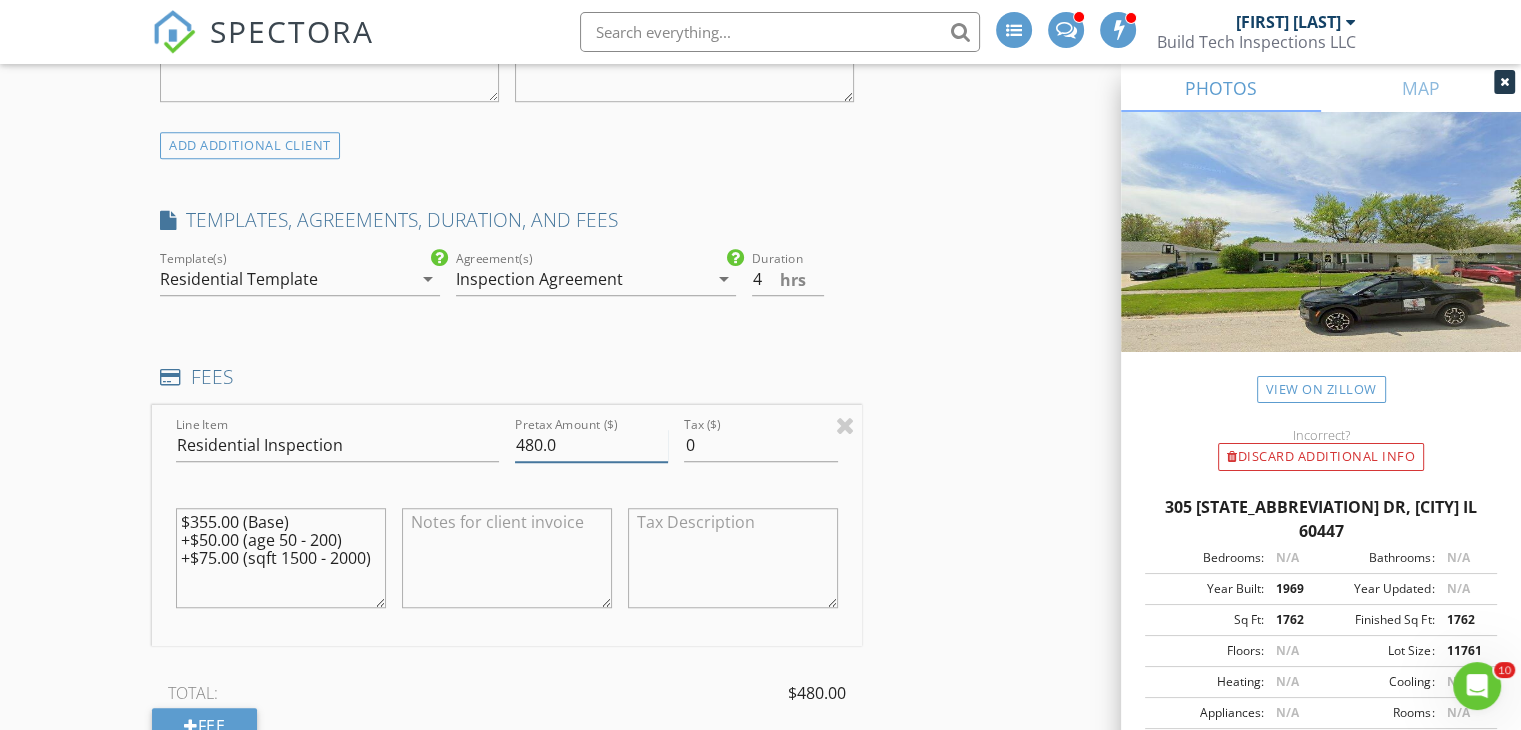 click on "480.0" at bounding box center (591, 445) 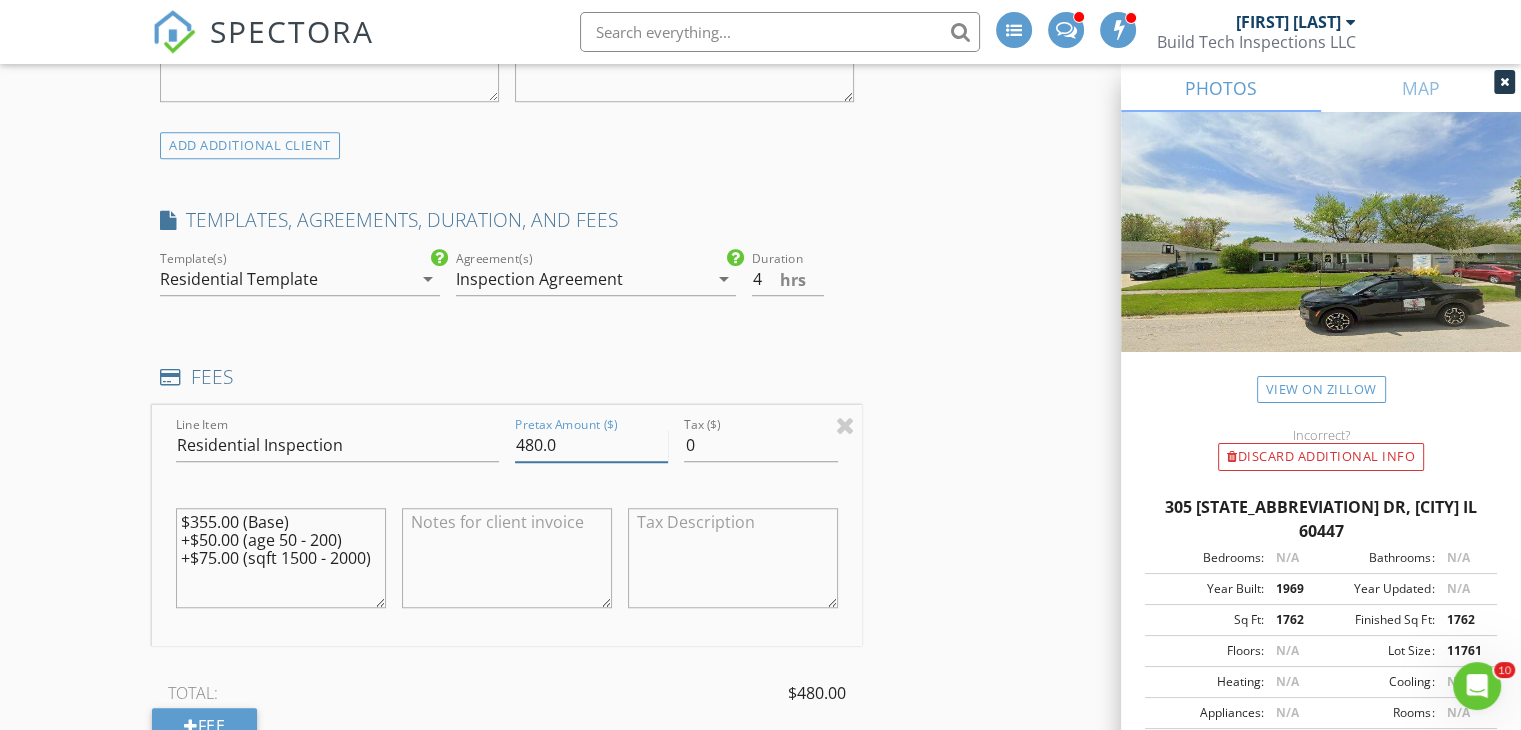 click on "480.0" at bounding box center [591, 445] 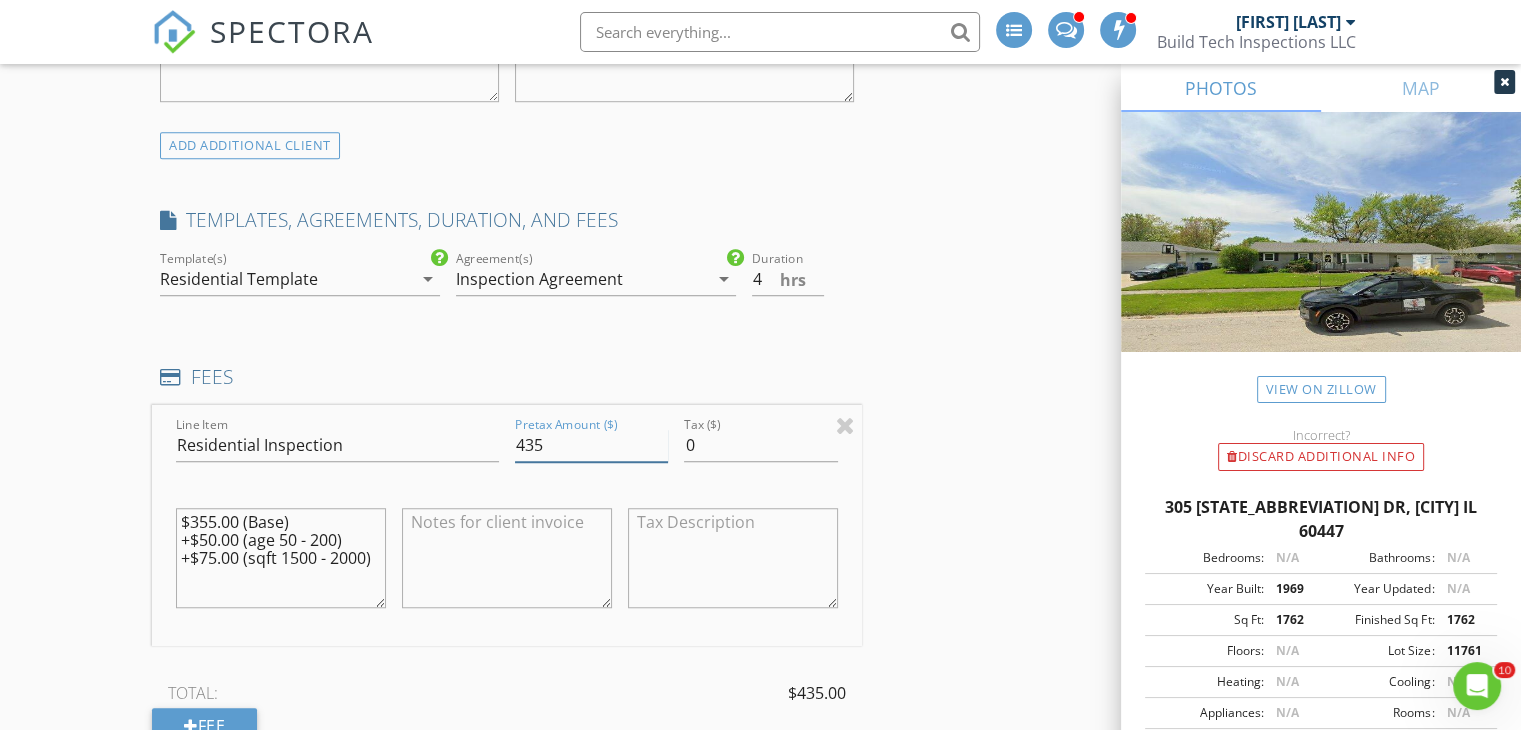 type on "435" 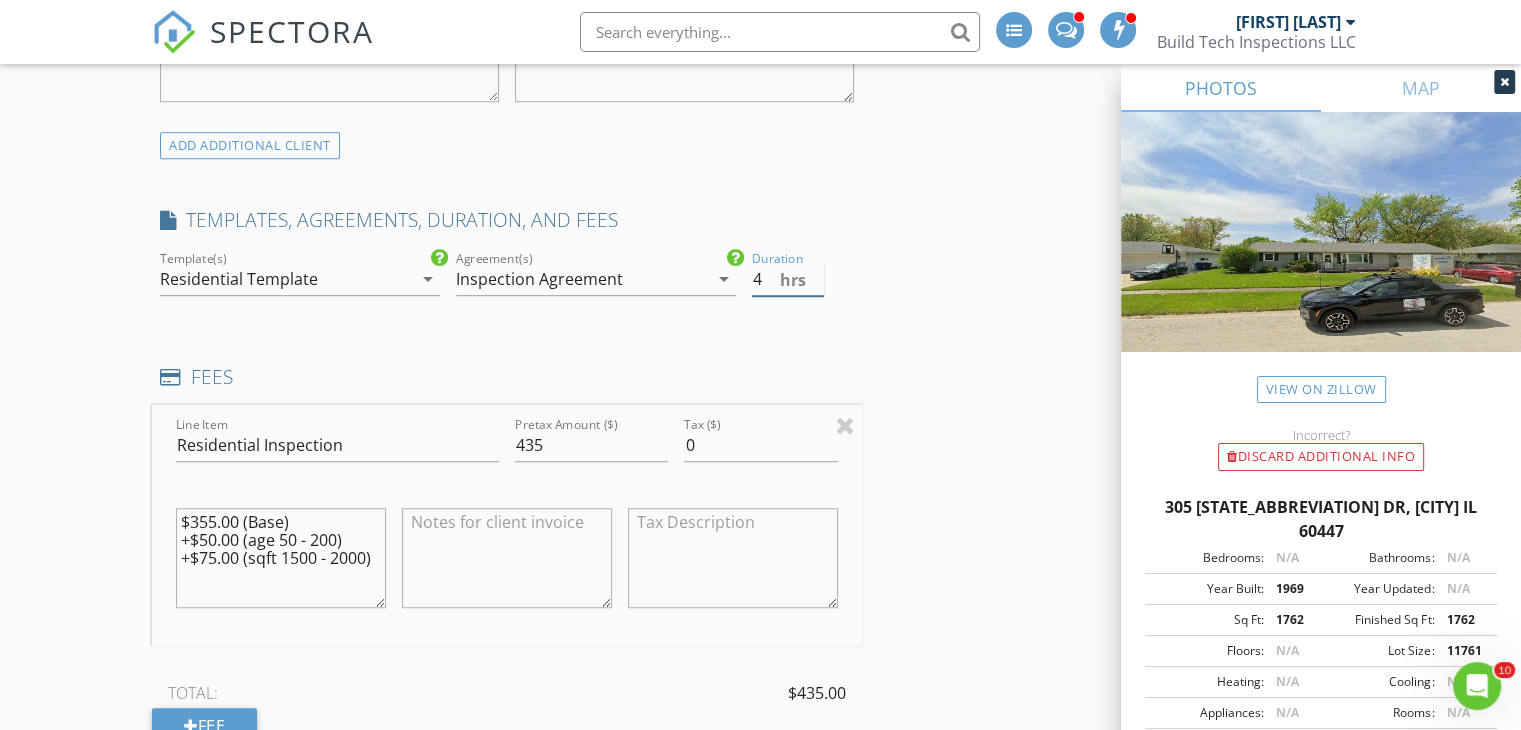 click on "4" at bounding box center (788, 279) 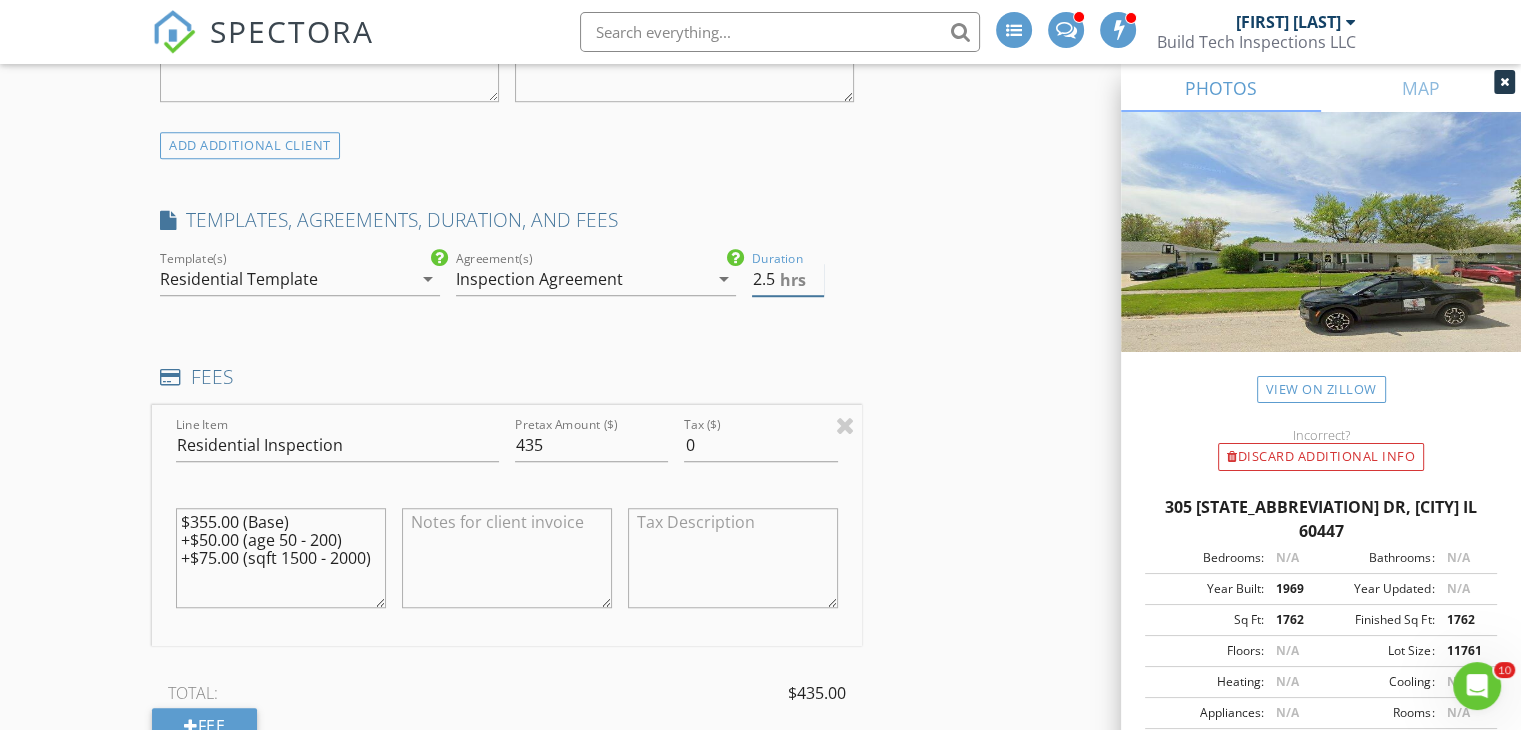 type on "2.5" 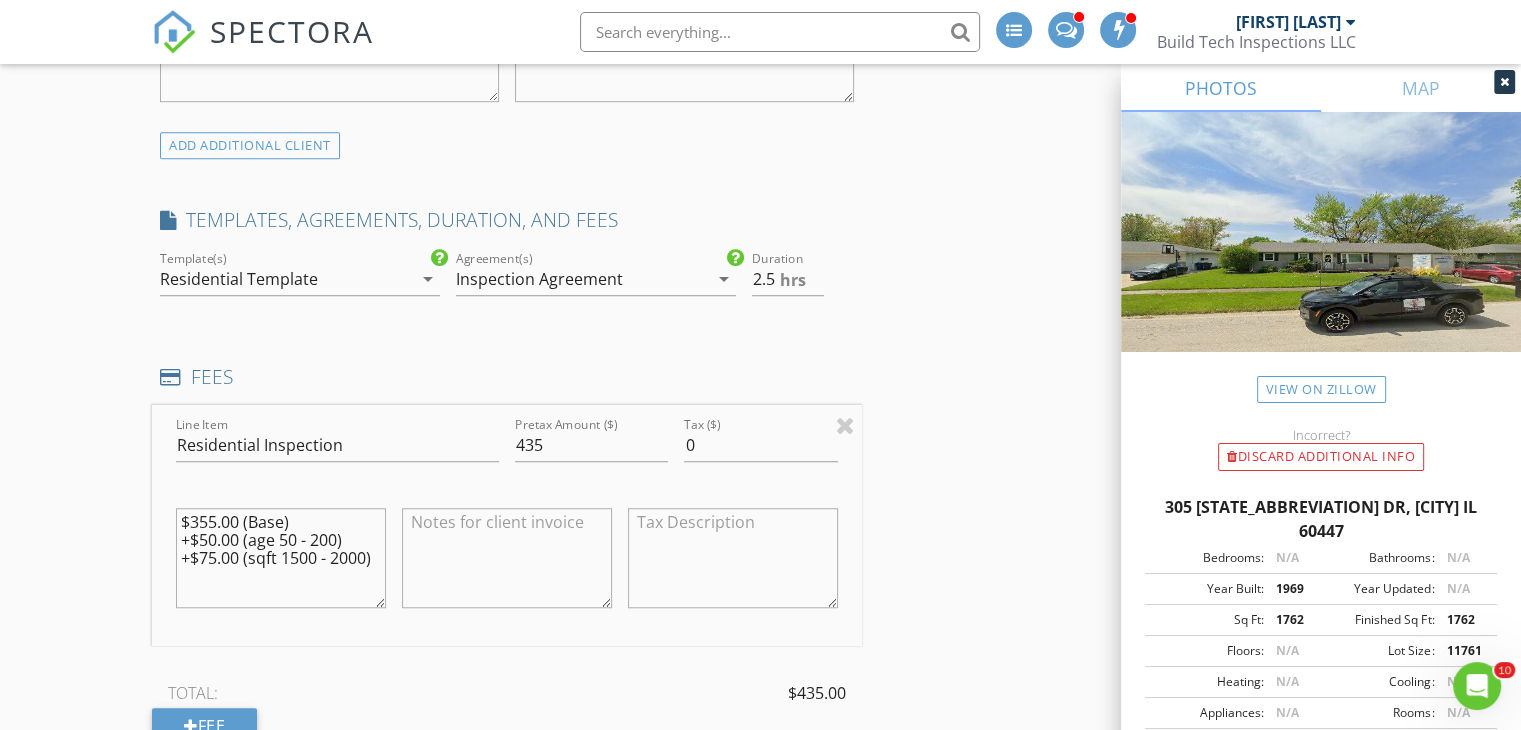 click on "INSPECTOR(S)
check_box   Erik Wegscheid   PRIMARY   Erik Wegscheid arrow_drop_down   check_box_outline_blank Erik Wegscheid specifically requested
Date/Time
08/03/2025 9:00 AM
Location
Address Search       Address 305 Illini Dr   Unit   City Minooka   State IL   Zip 60447   County Grundy     Square Feet 1762   Year Built 1969   Foundation arrow_drop_down     Erik Wegscheid     31.8 miles     (an hour)
client
check_box Enable Client CC email for this inspection   Client Search     check_box_outline_blank Client is a Company/Organization     First Name Alex   Last Name Saunders   Email Saundersgames@yahoo.com   CC Email   Phone 708-835-3449         Tags         Notes   Private Notes
ADD ADDITIONAL client
SERVICES
check_box   Residential Inspection   check_box_outline_blank" at bounding box center (760, 852) 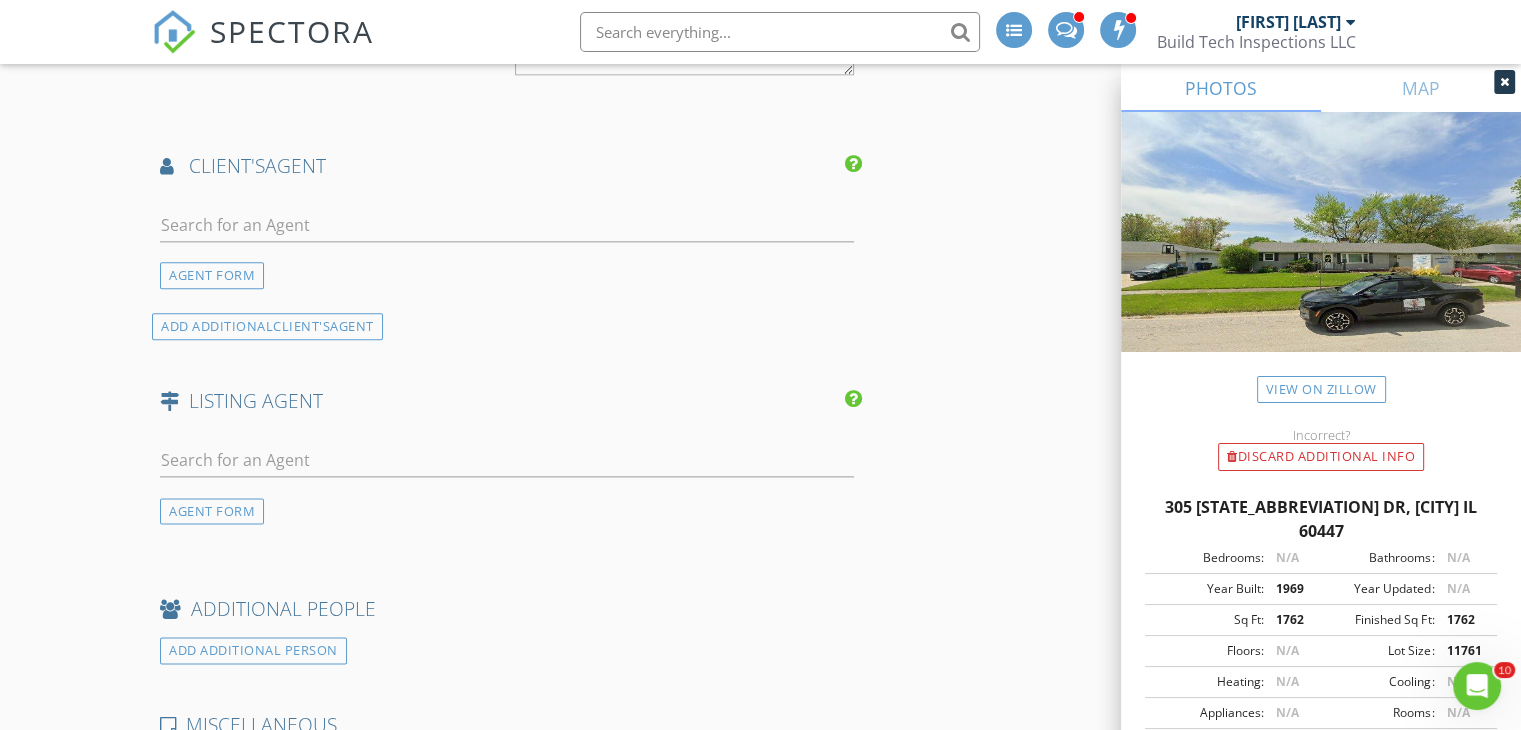 scroll, scrollTop: 2463, scrollLeft: 0, axis: vertical 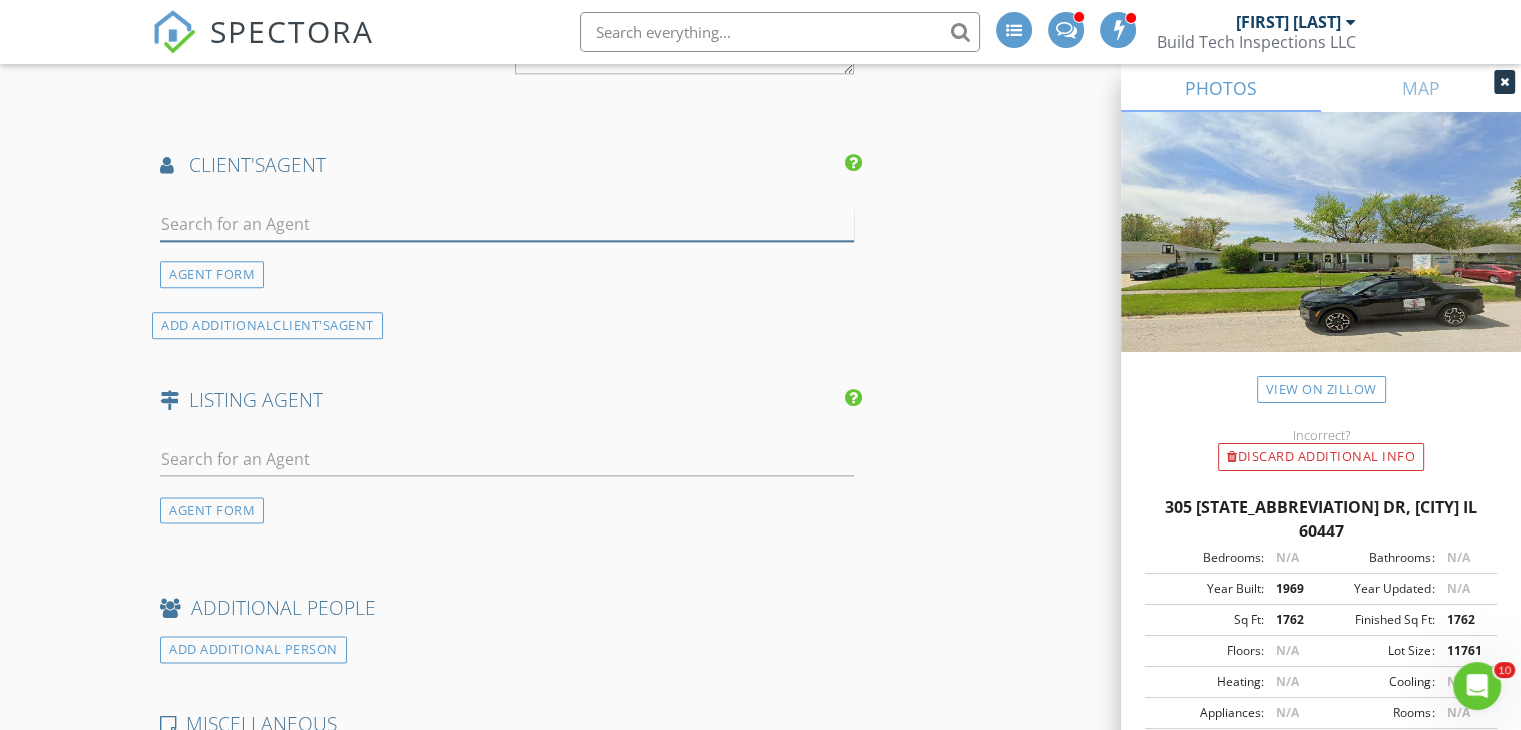 click at bounding box center [507, 224] 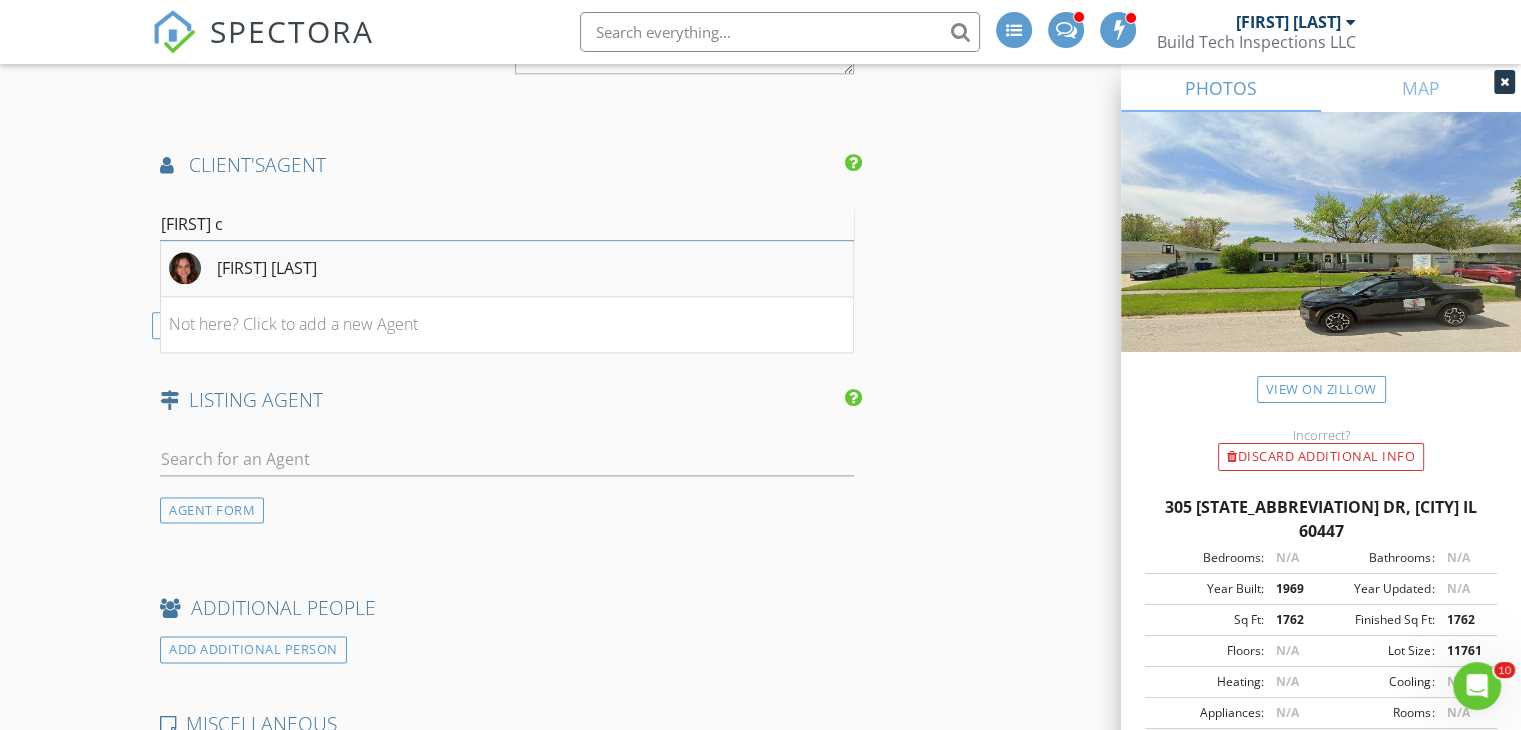 type on "susan co" 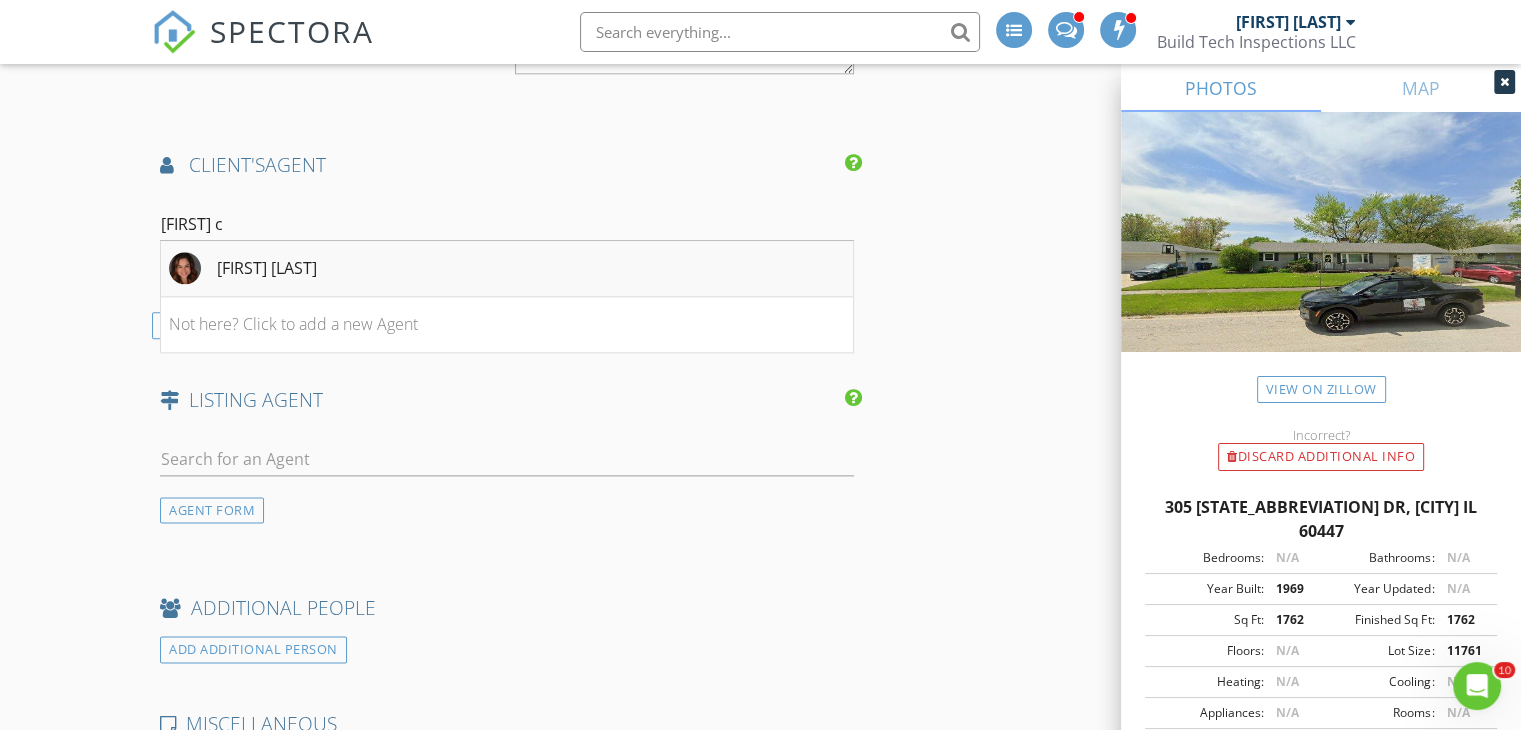 click on "Susan Colella" at bounding box center (507, 269) 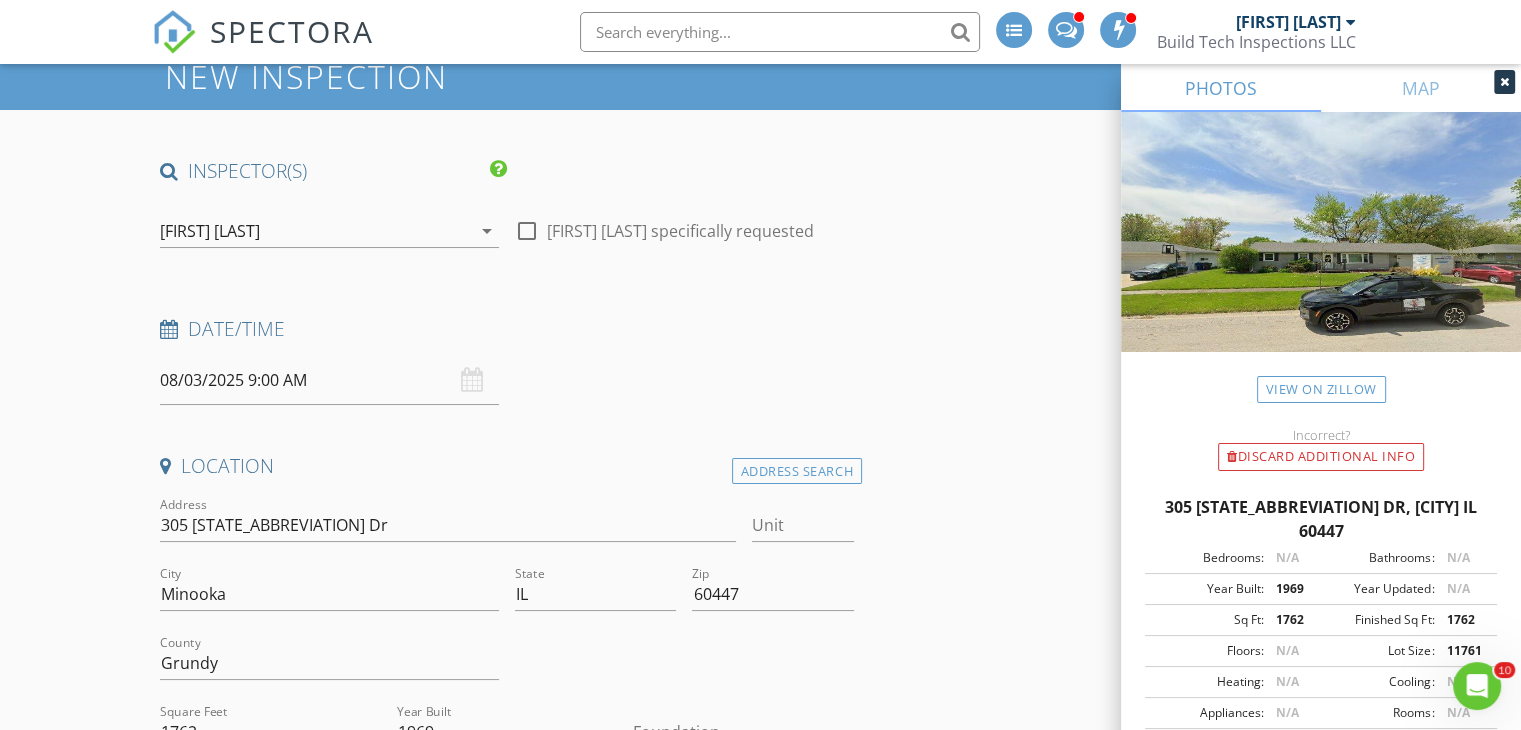 scroll, scrollTop: 71, scrollLeft: 0, axis: vertical 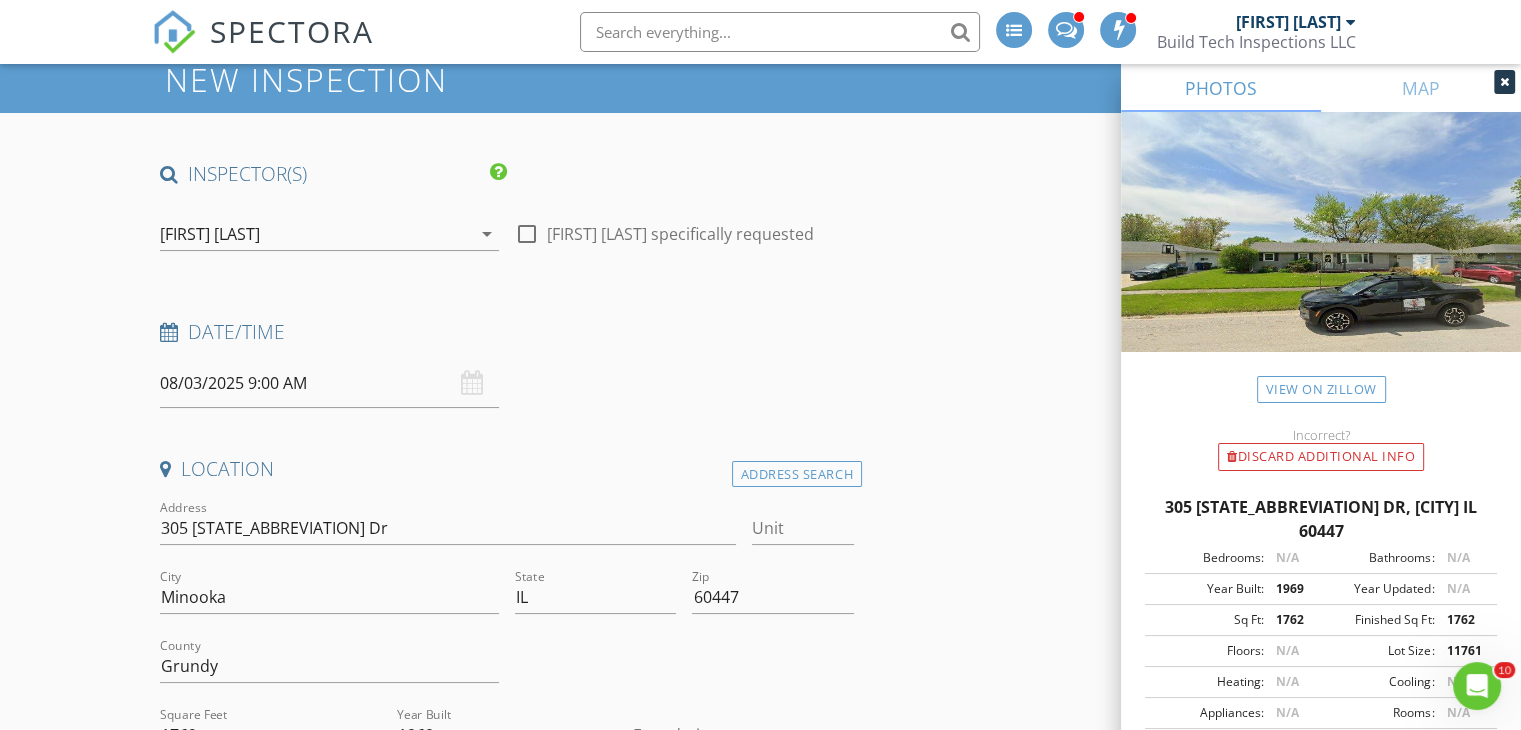 click on "08/03/2025 9:00 AM" at bounding box center [329, 383] 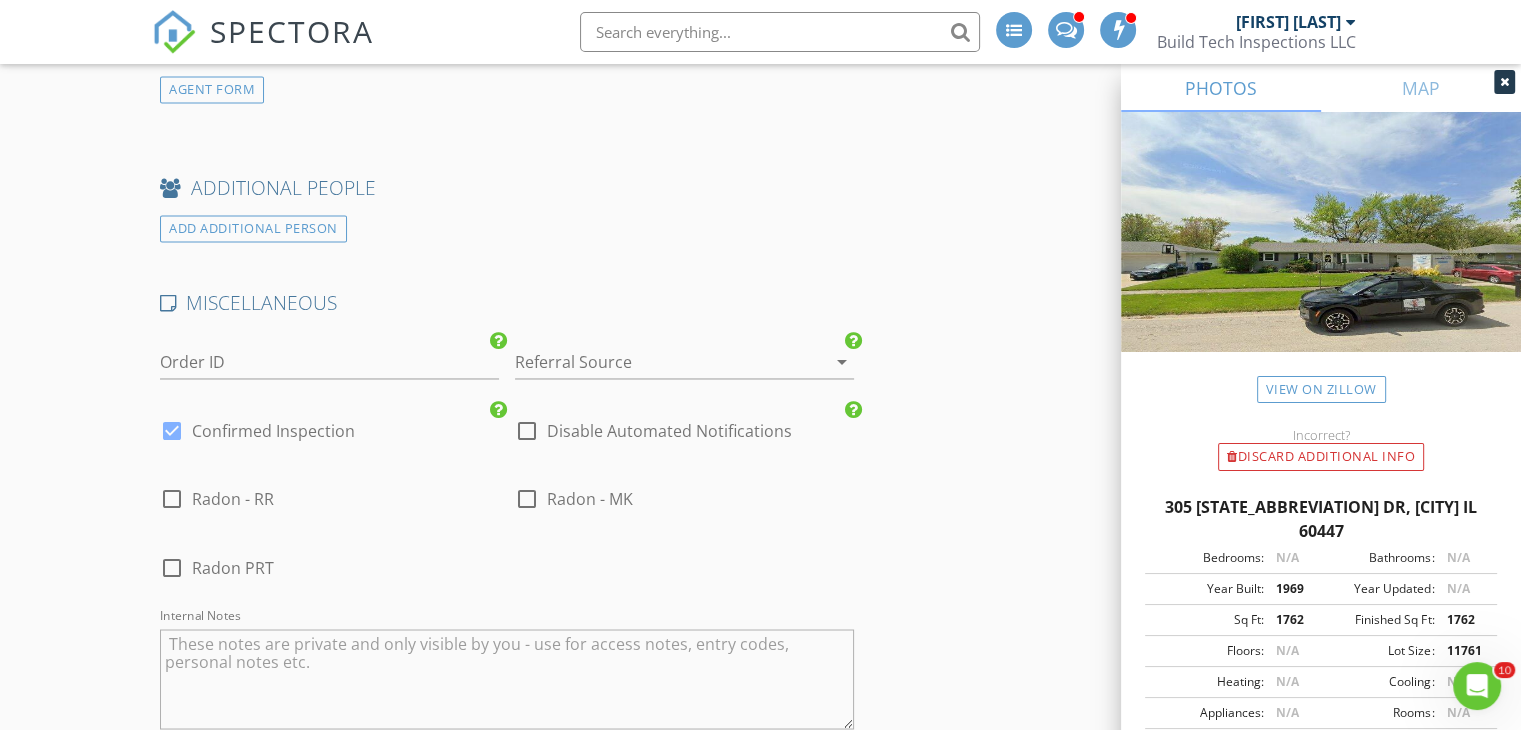 scroll, scrollTop: 3264, scrollLeft: 0, axis: vertical 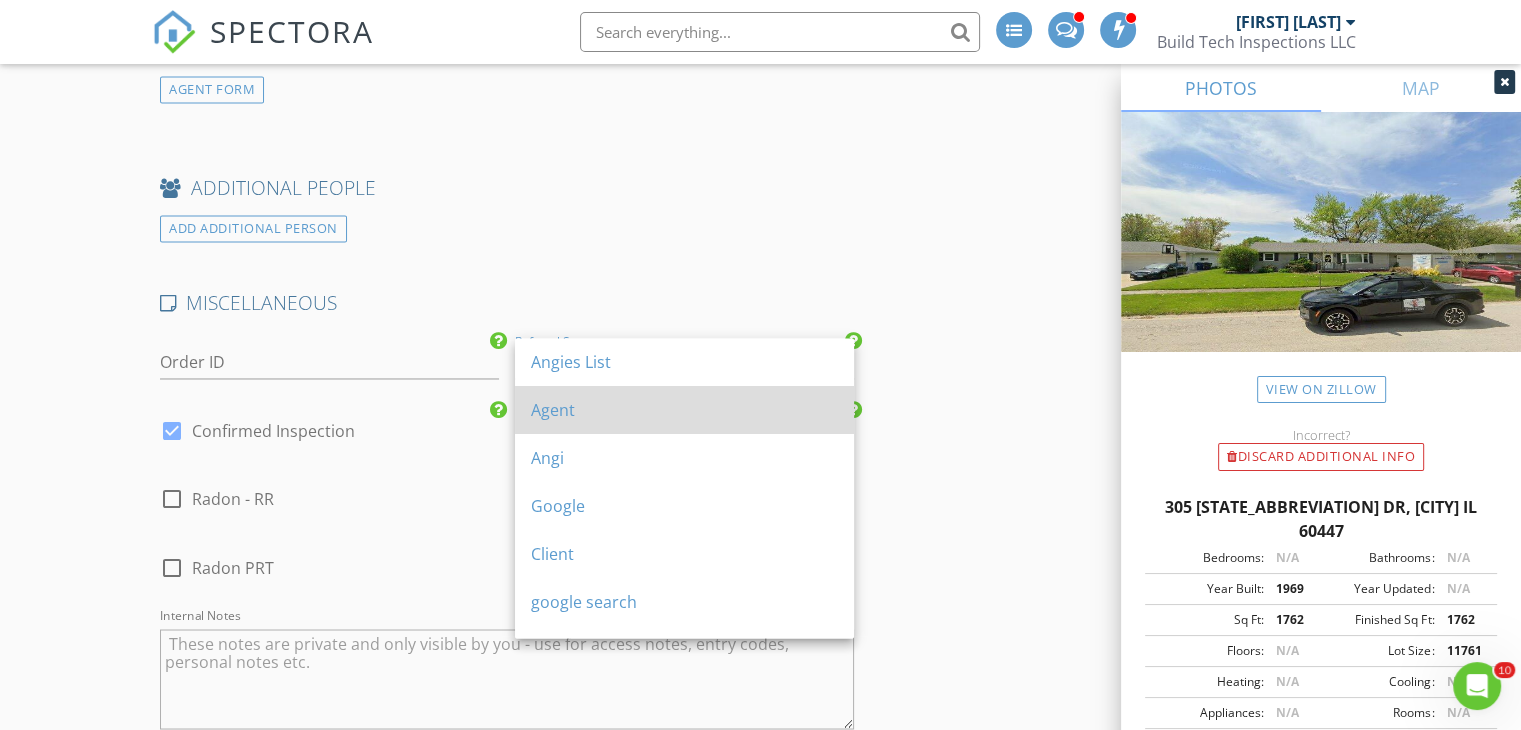 click on "Agent" at bounding box center (684, 410) 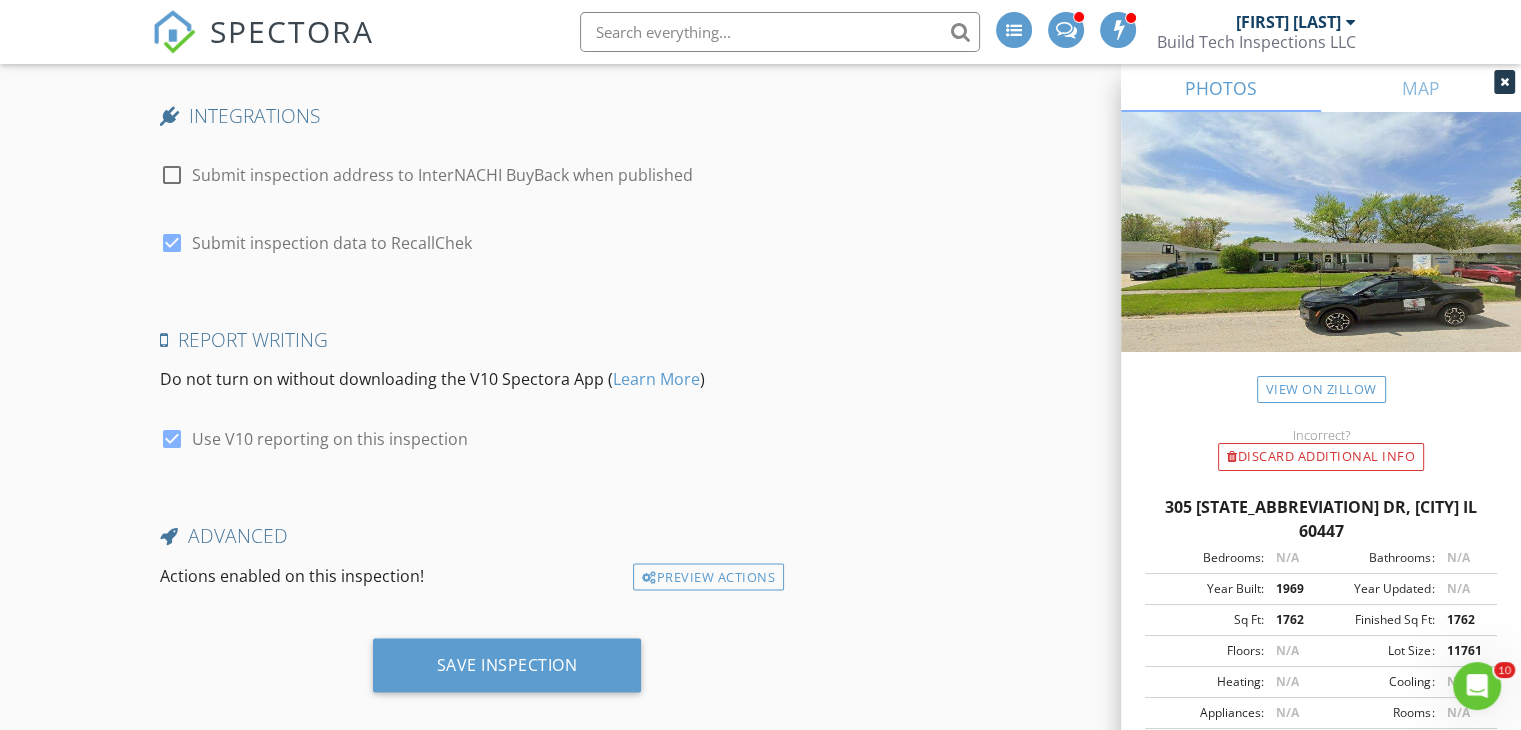 scroll, scrollTop: 3984, scrollLeft: 0, axis: vertical 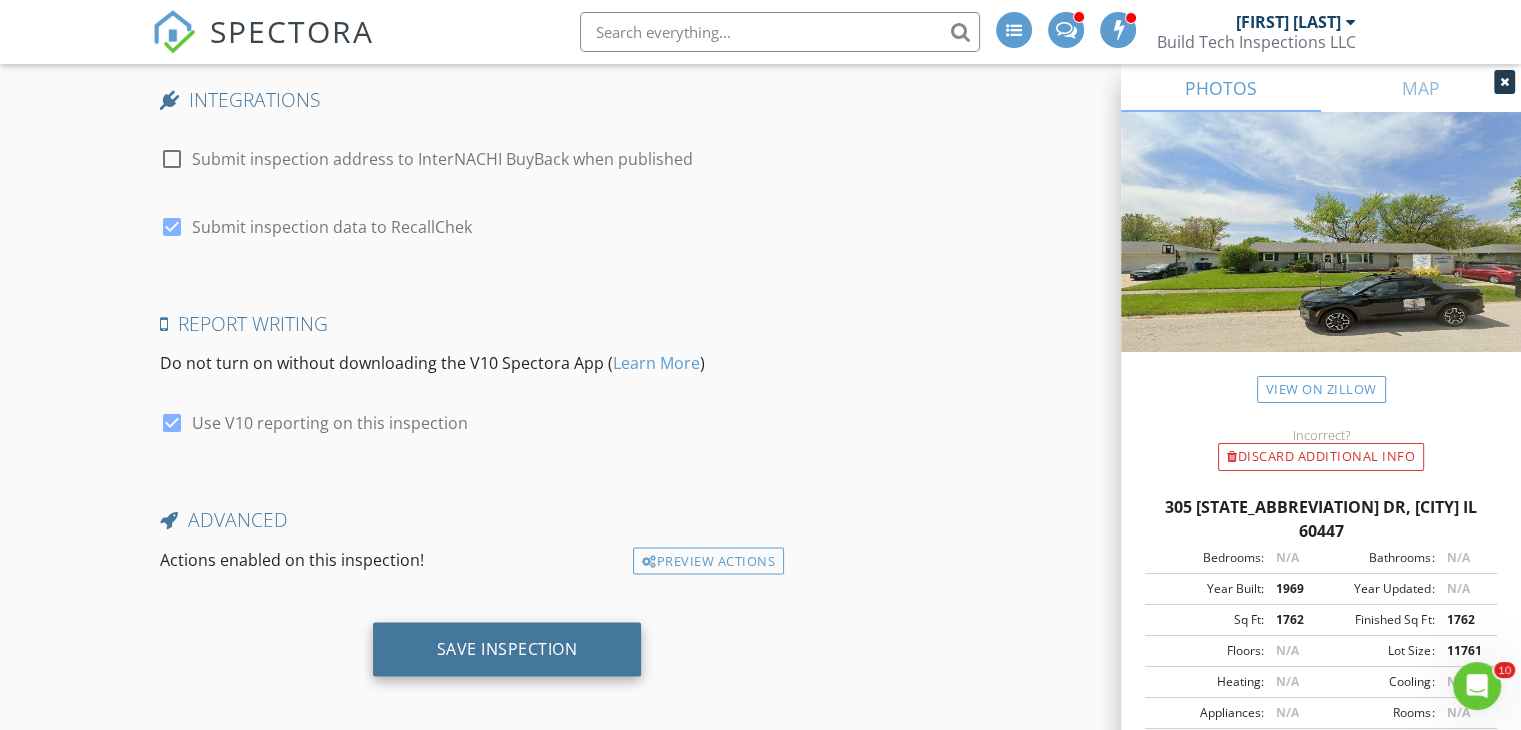 click on "Save Inspection" at bounding box center [507, 649] 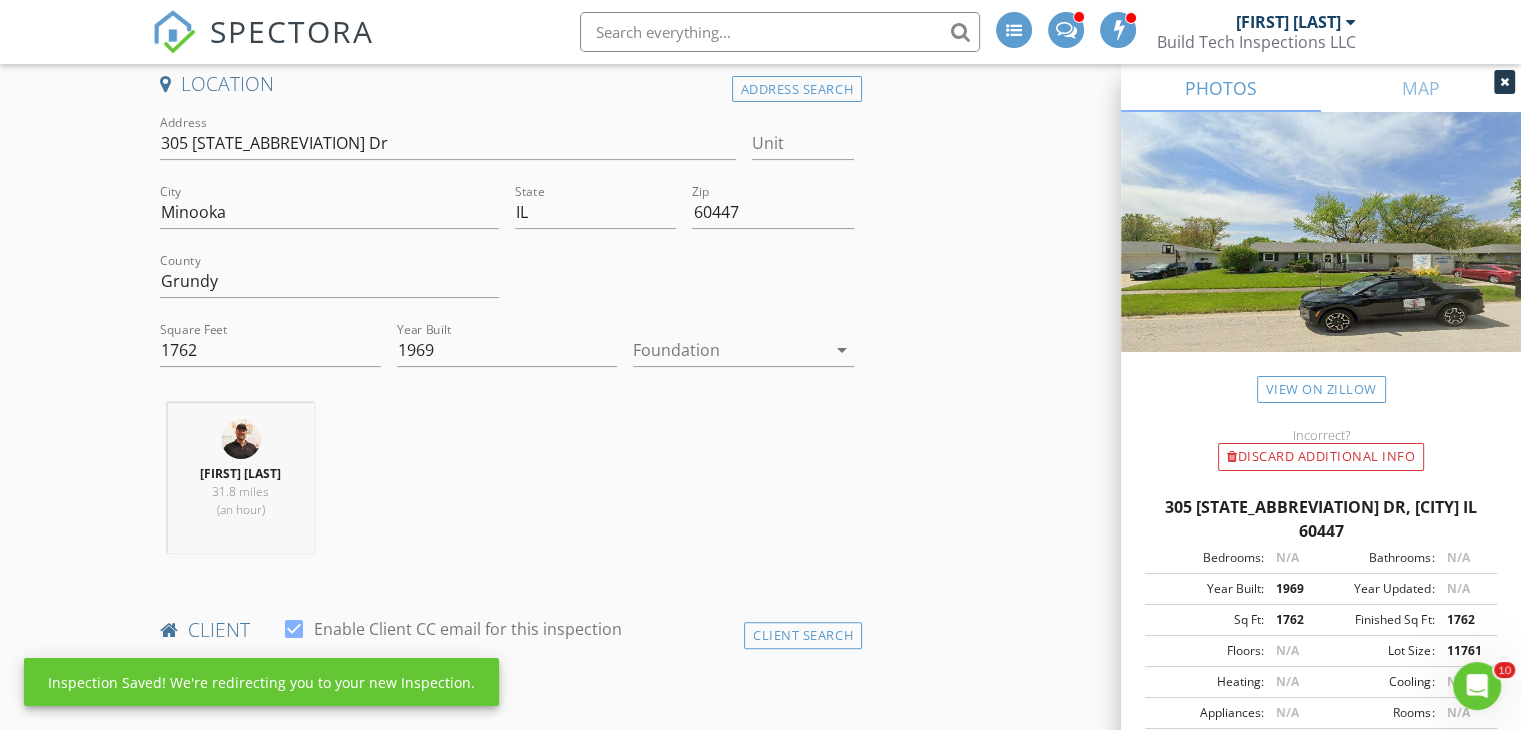 scroll, scrollTop: 448, scrollLeft: 0, axis: vertical 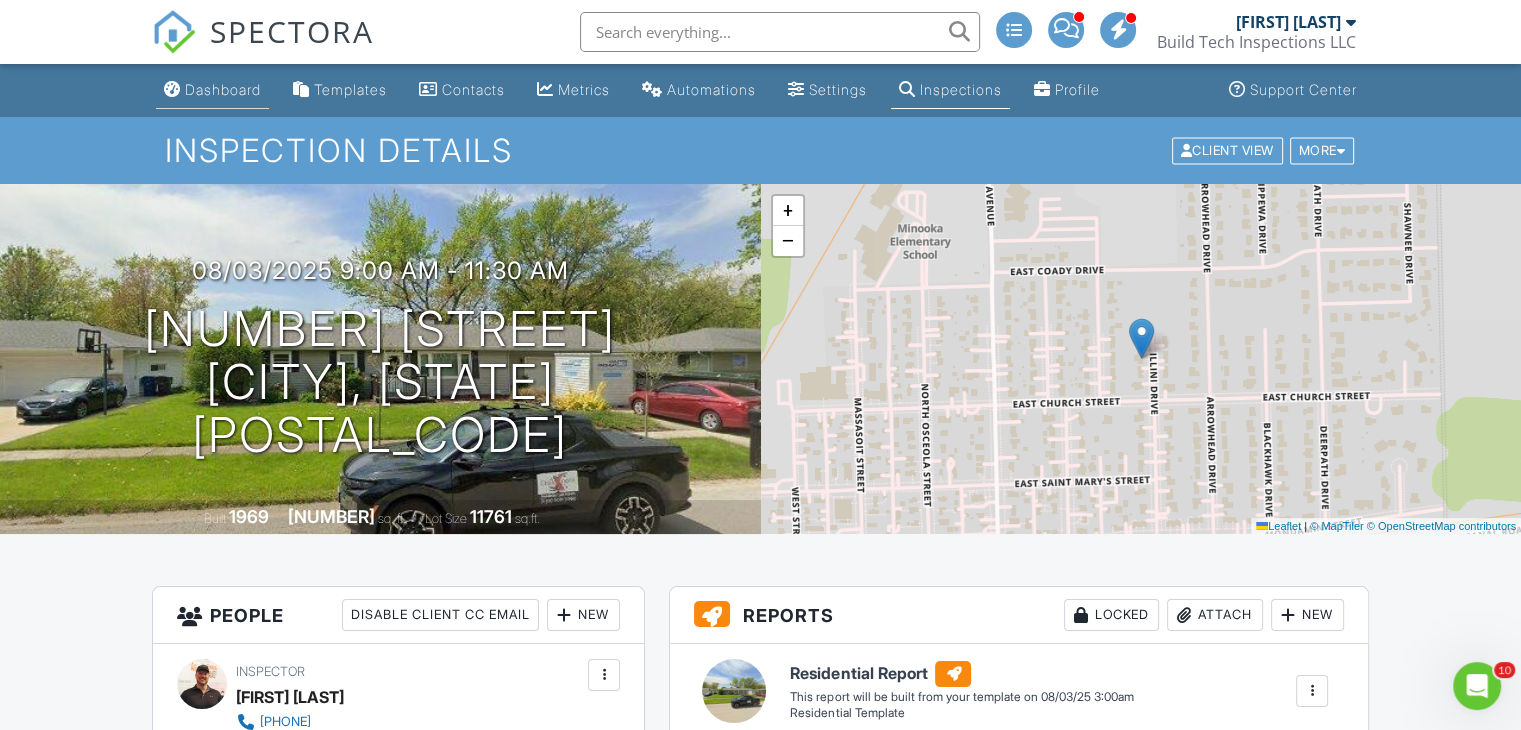 click on "Dashboard" at bounding box center [212, 90] 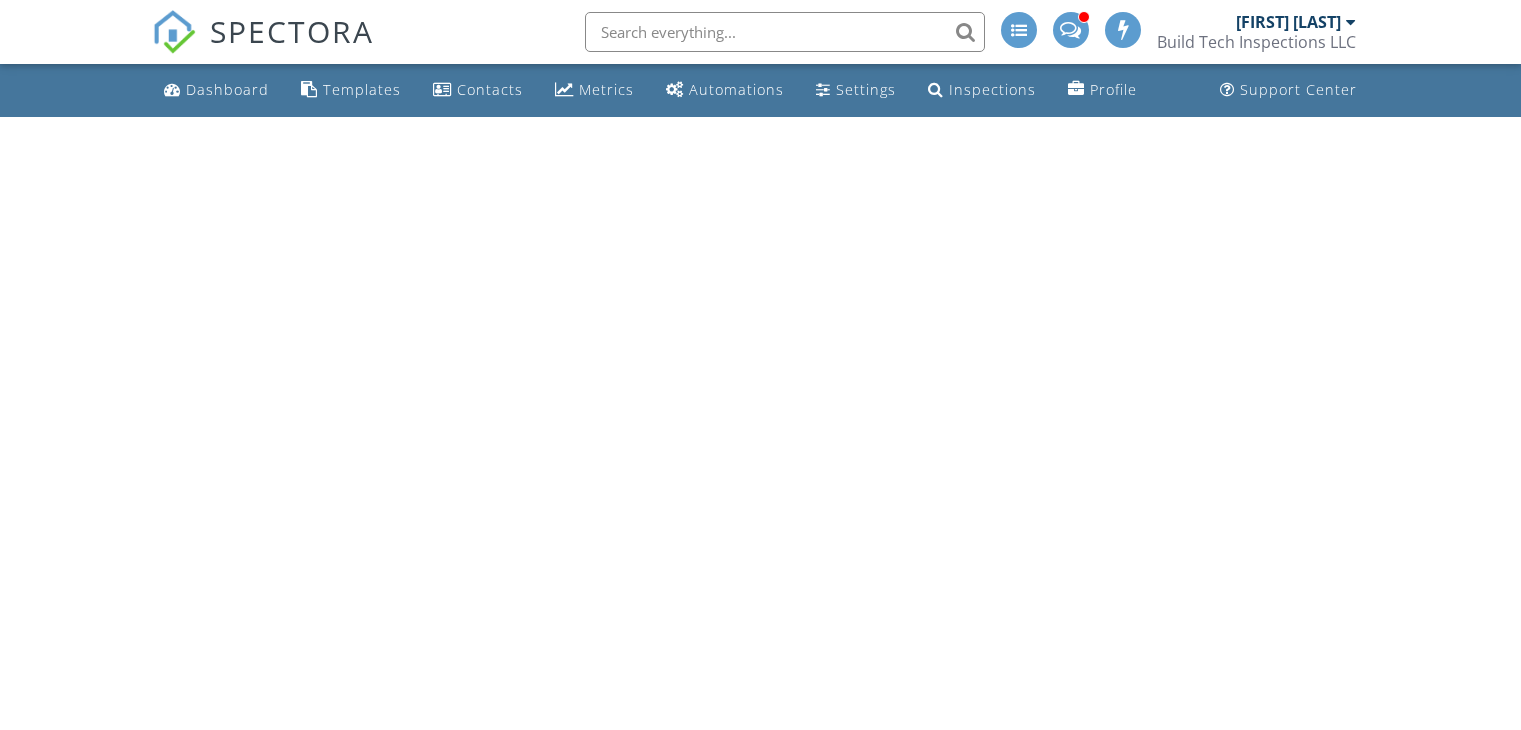 scroll, scrollTop: 0, scrollLeft: 0, axis: both 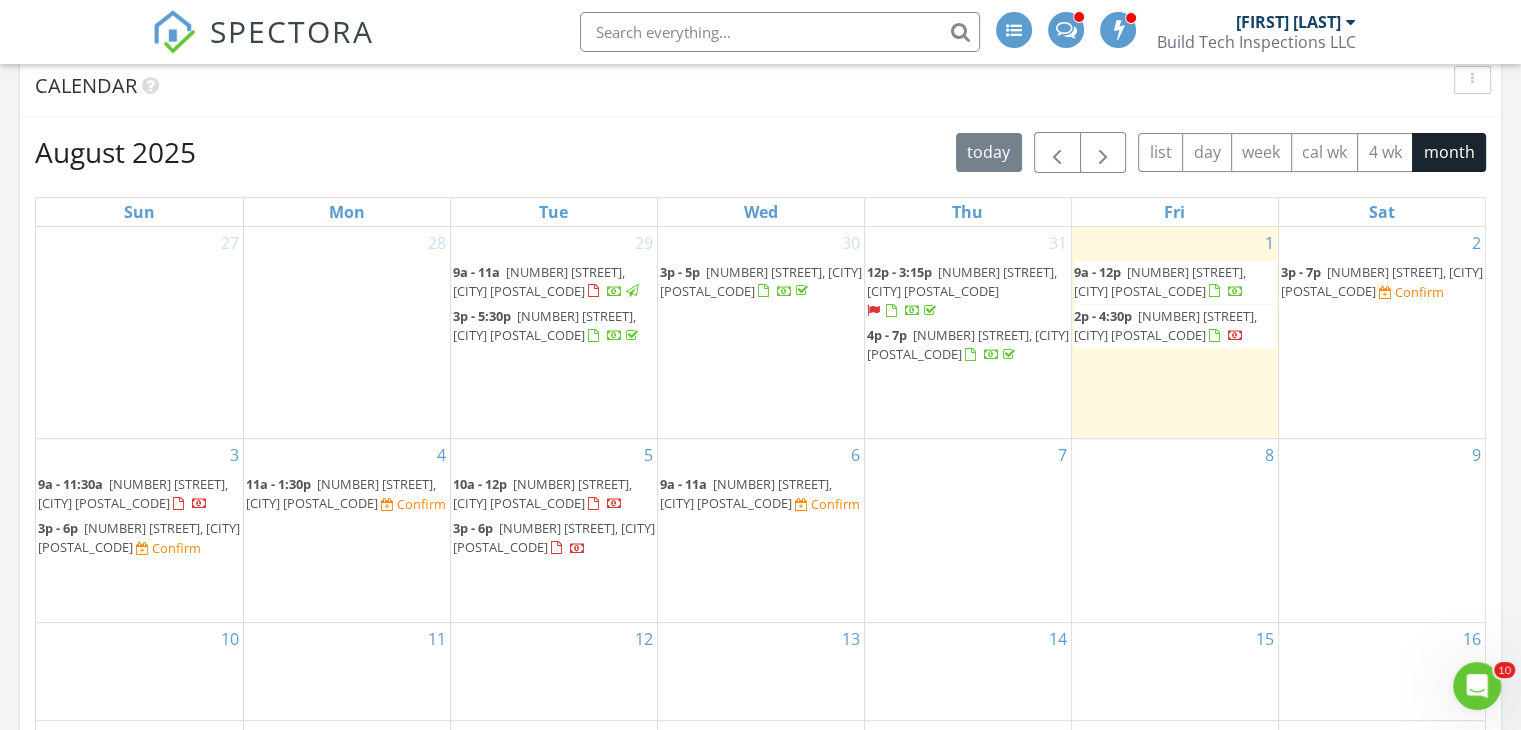 click on "1107 Belair Dr, Darien 60561" at bounding box center (1382, 281) 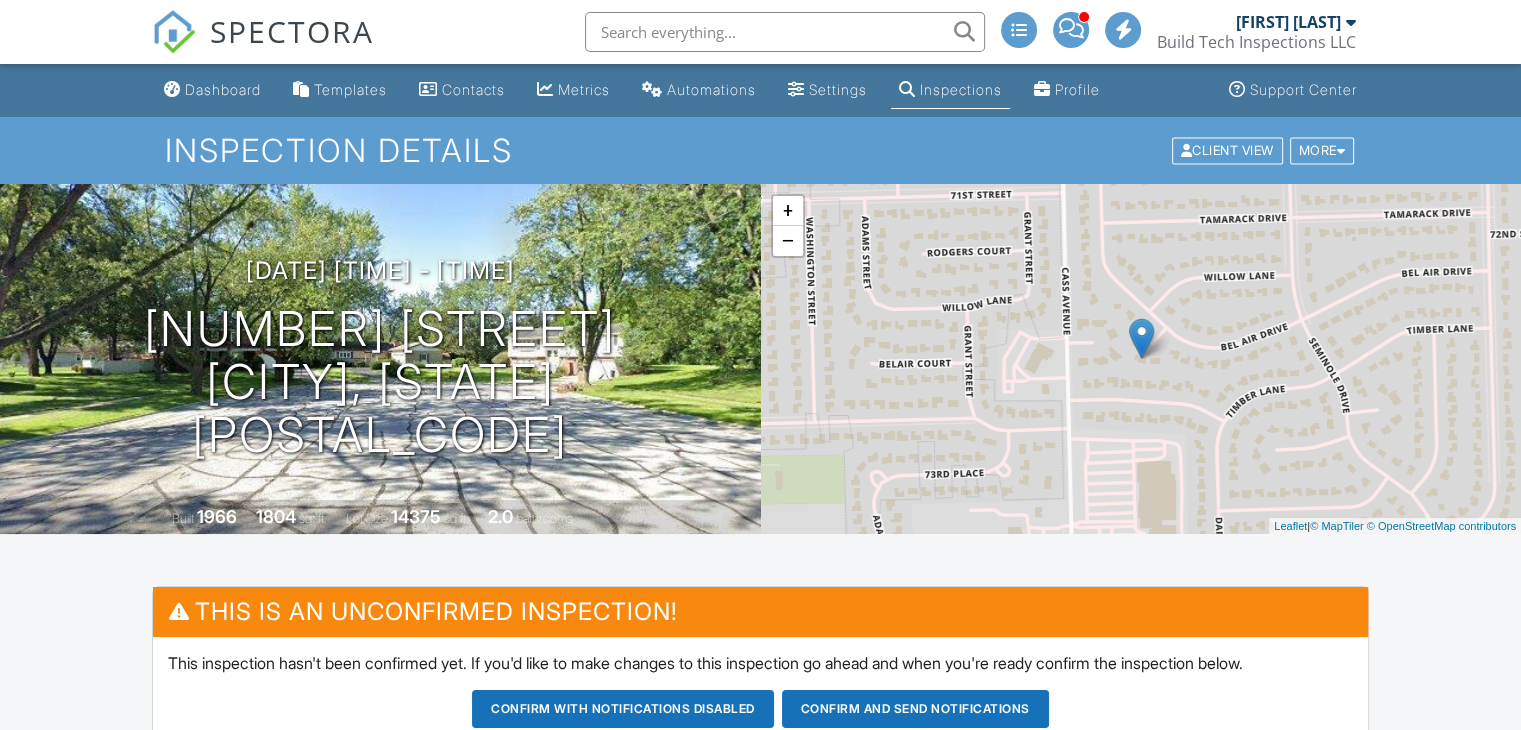scroll, scrollTop: 436, scrollLeft: 0, axis: vertical 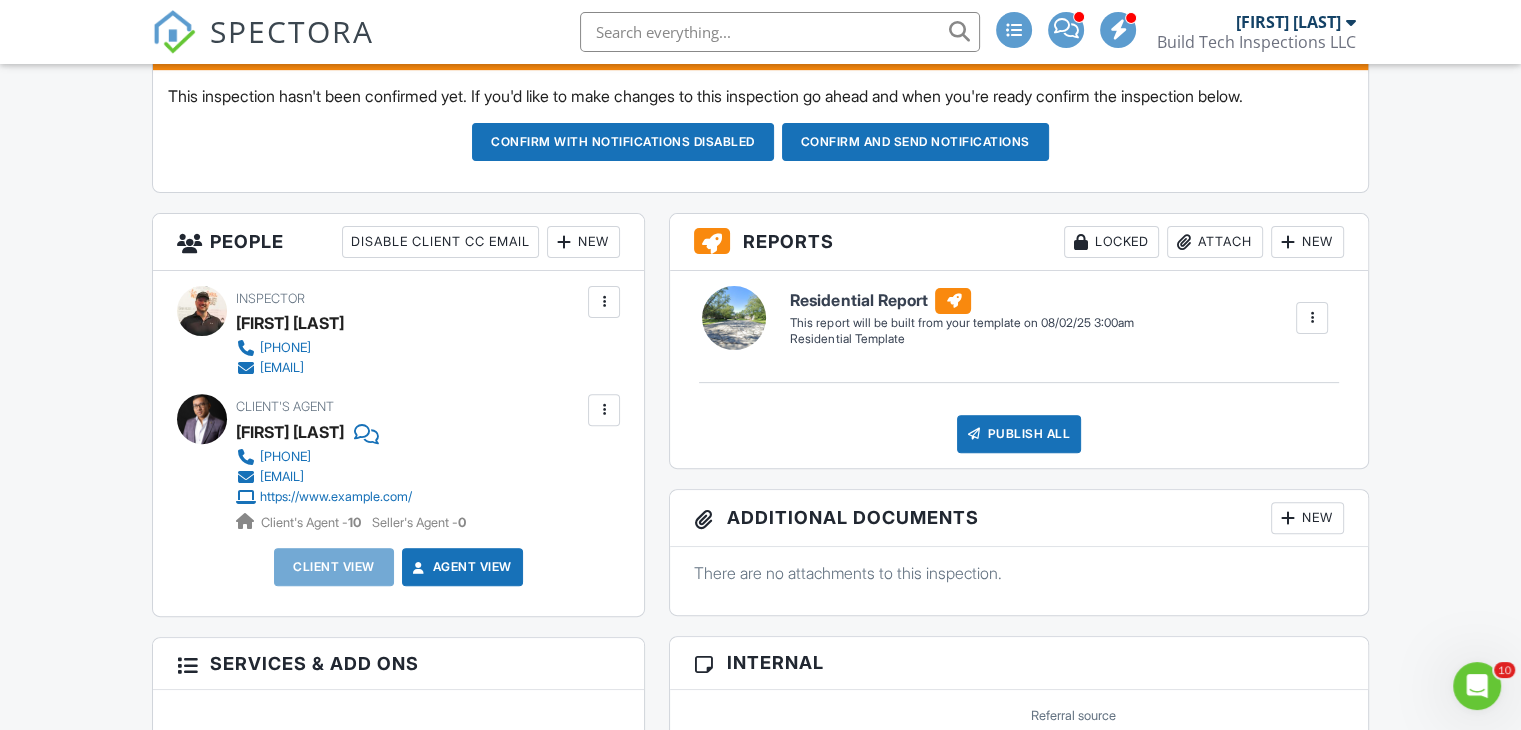 click on "New" at bounding box center (583, 242) 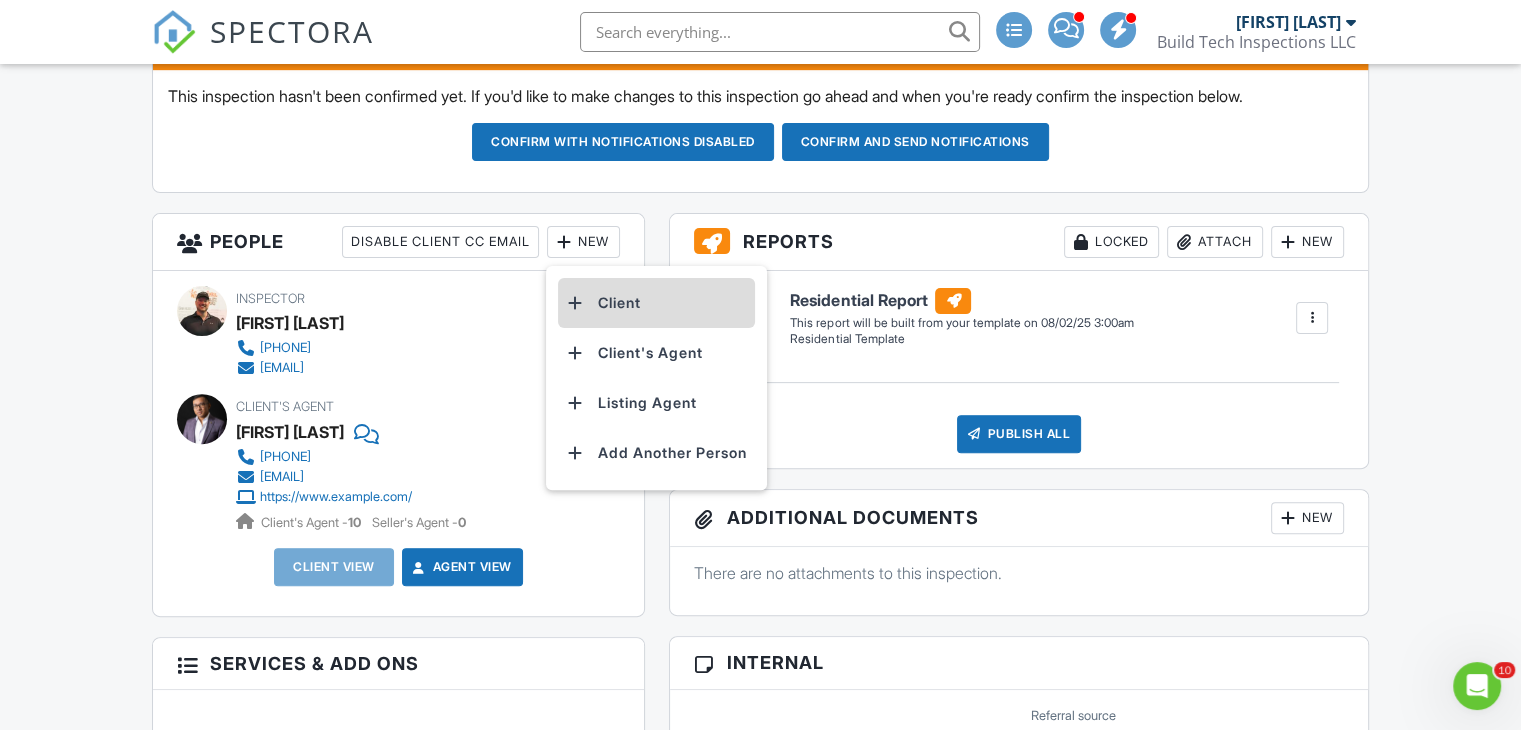 click on "Client" at bounding box center [656, 303] 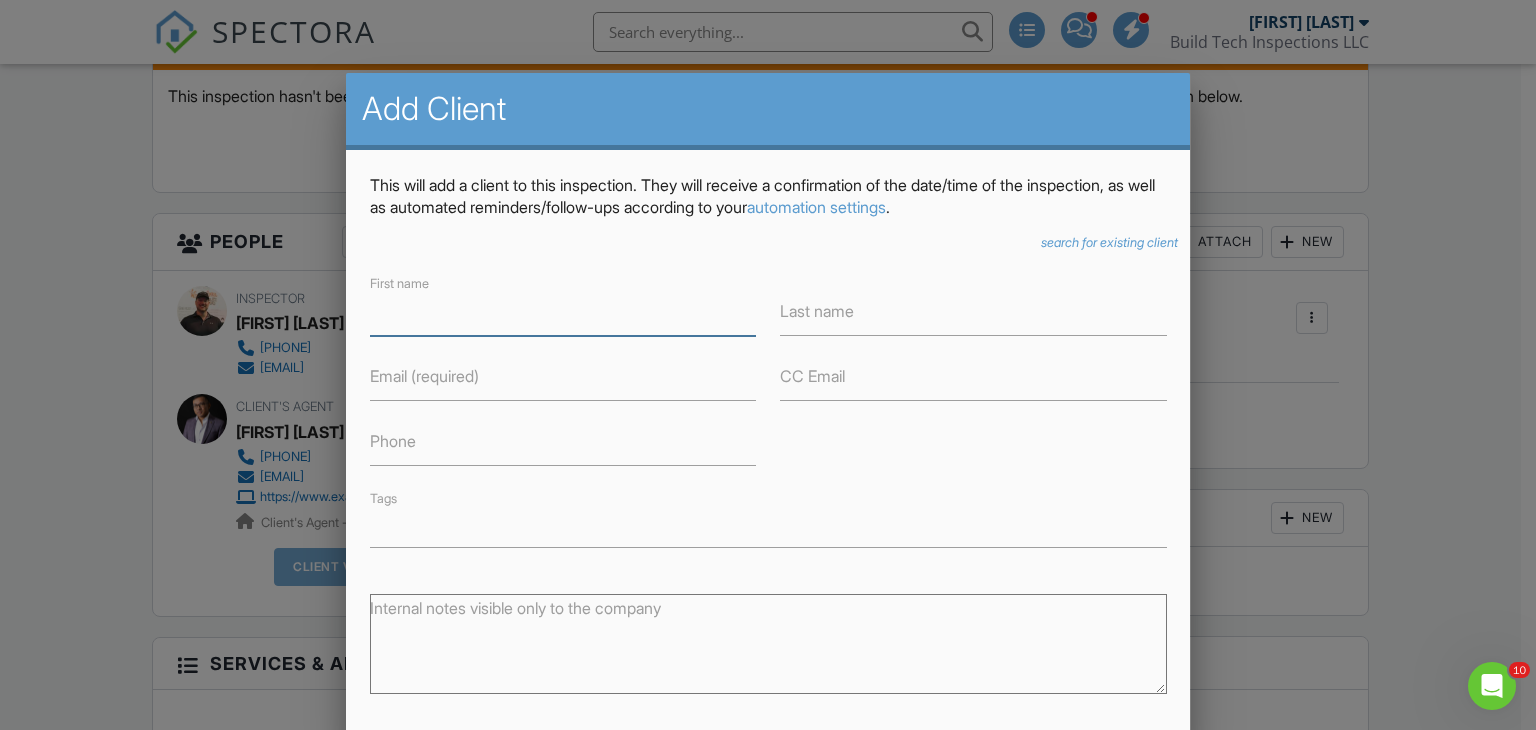 click on "First name" at bounding box center (563, 311) 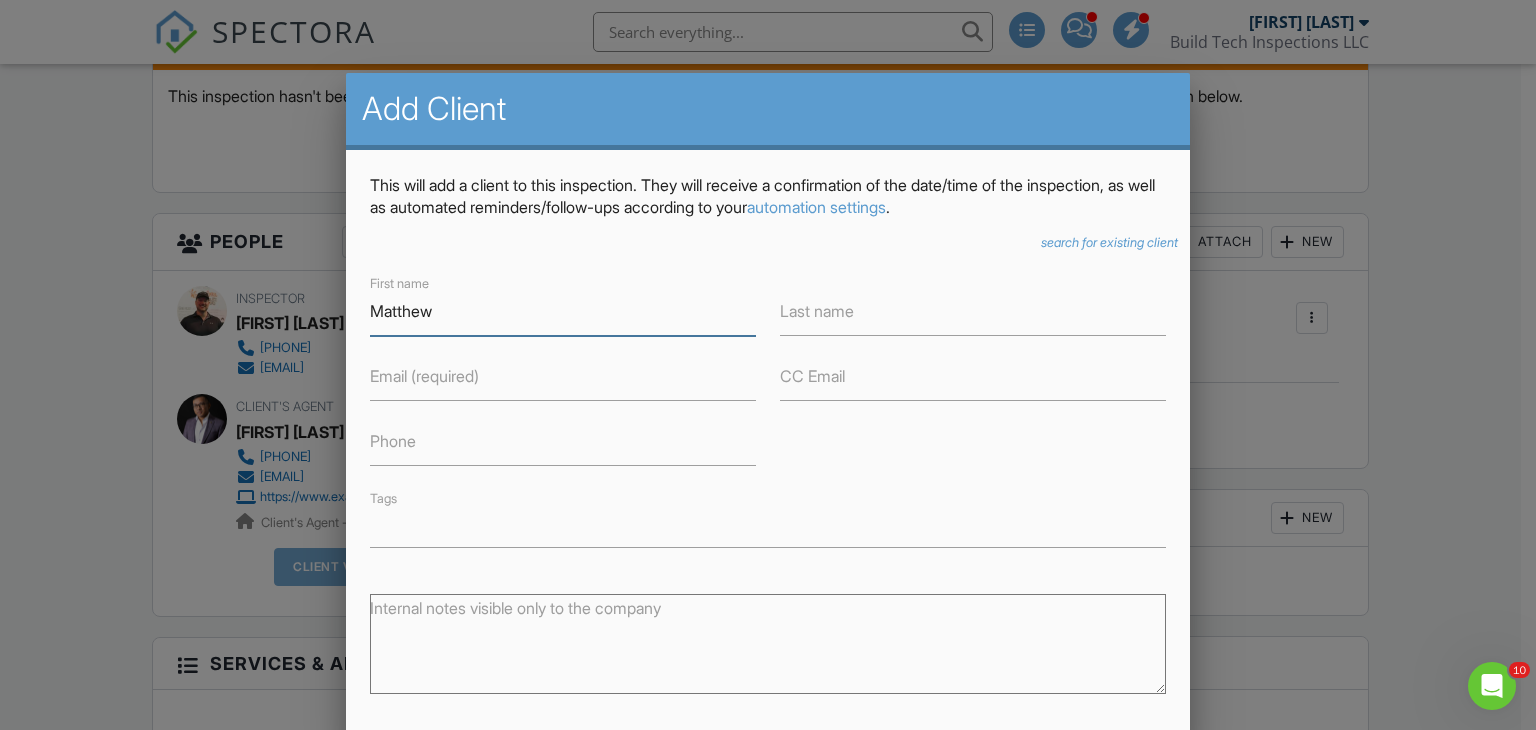 type on "Matthew" 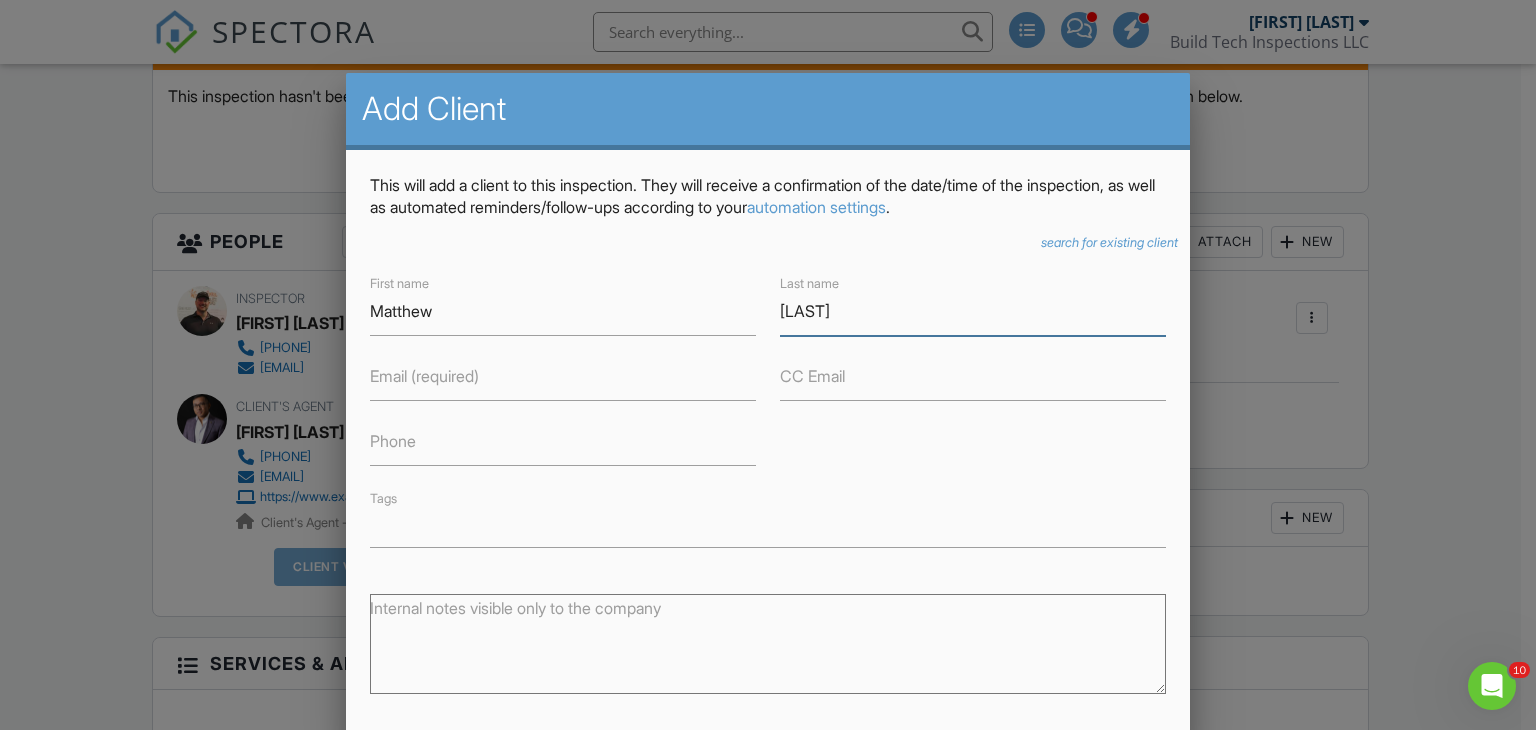 type on "Kurnyta" 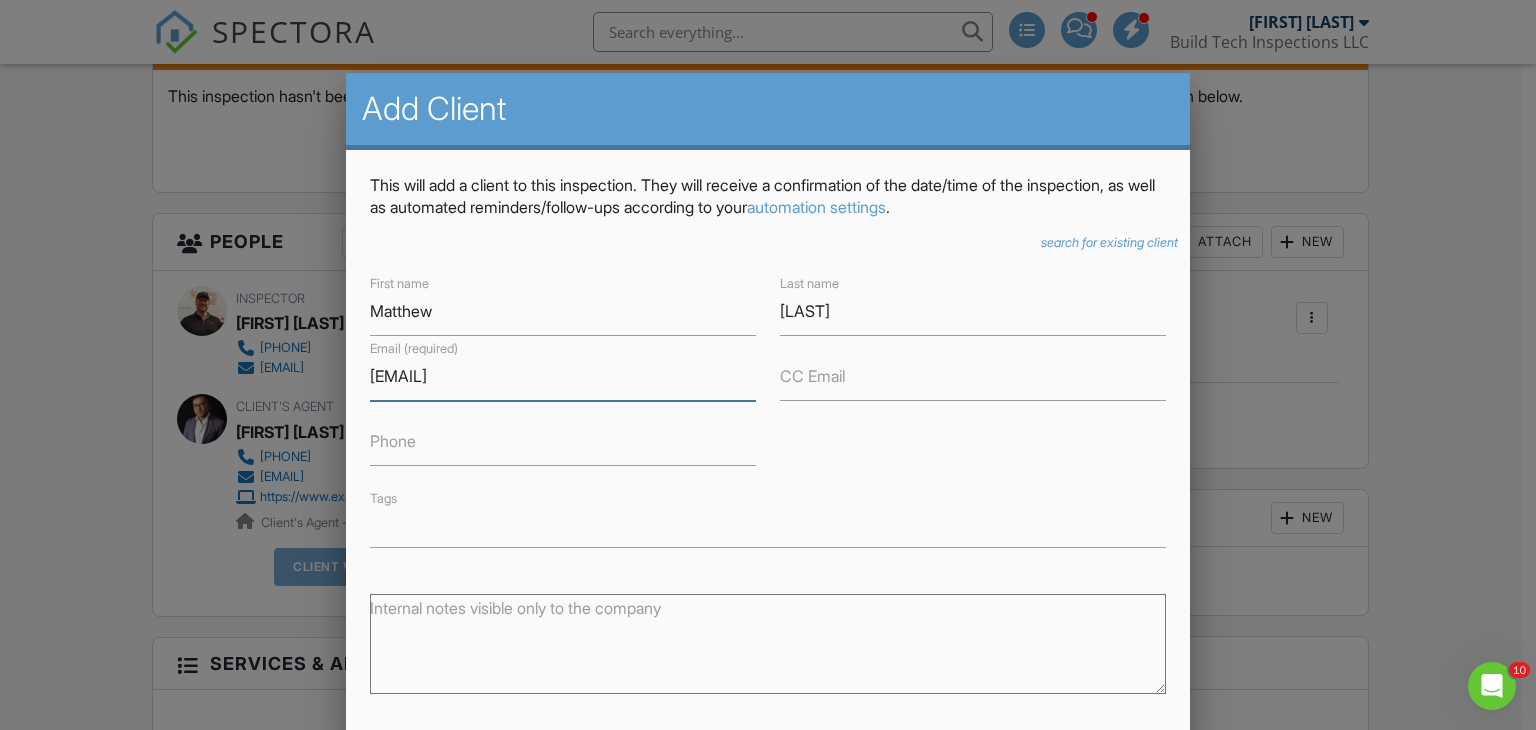 type on "mattkurnyta@gmail.com" 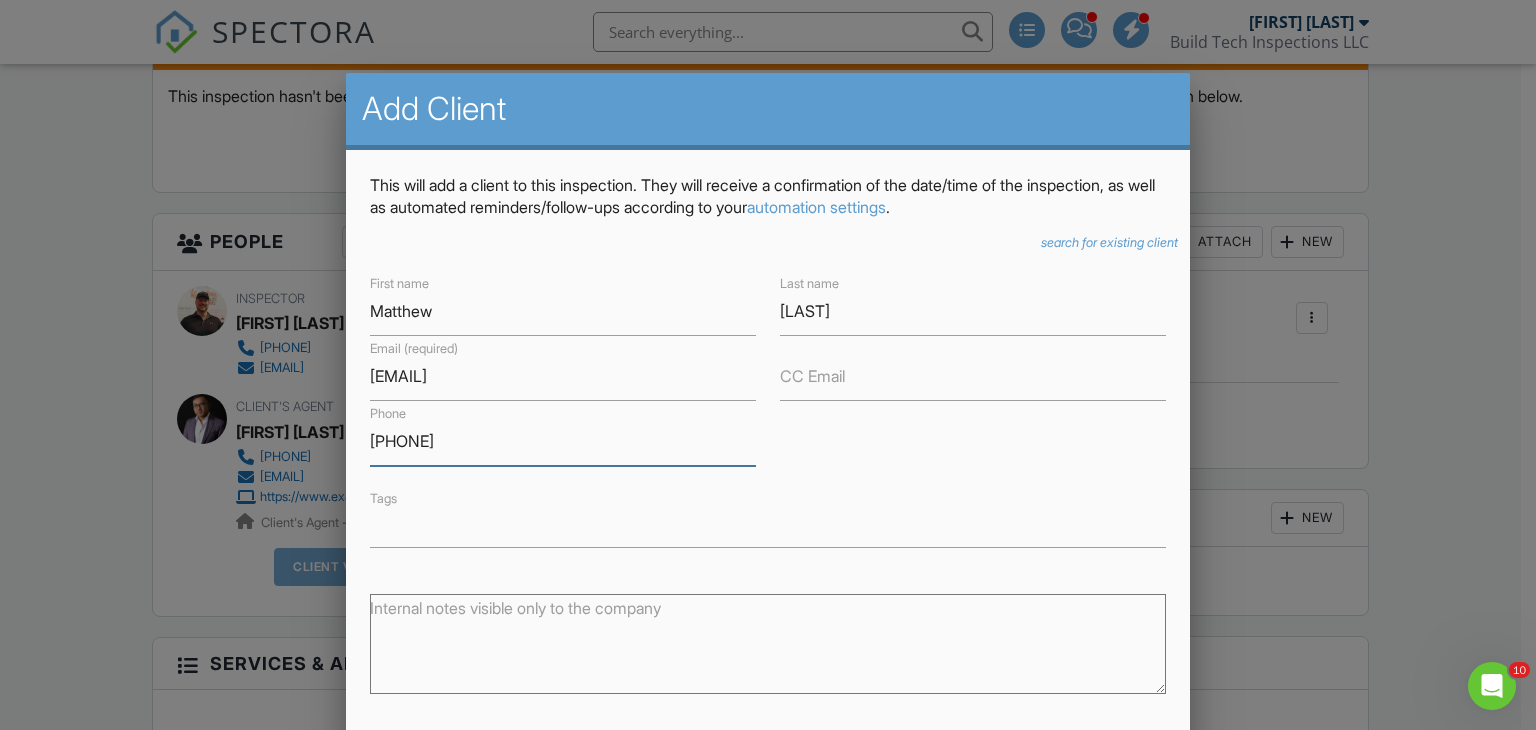 scroll, scrollTop: 217, scrollLeft: 0, axis: vertical 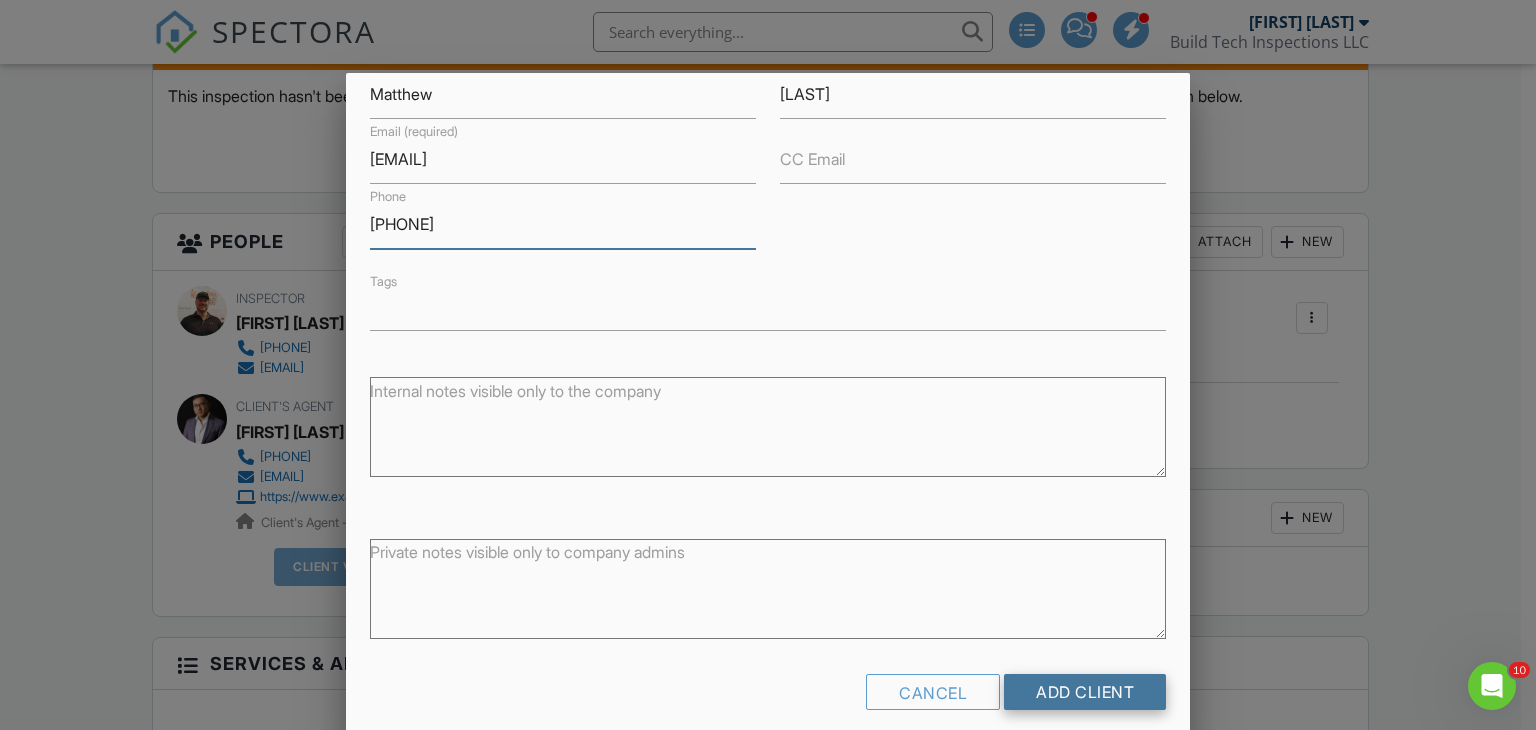 type on "7087176949" 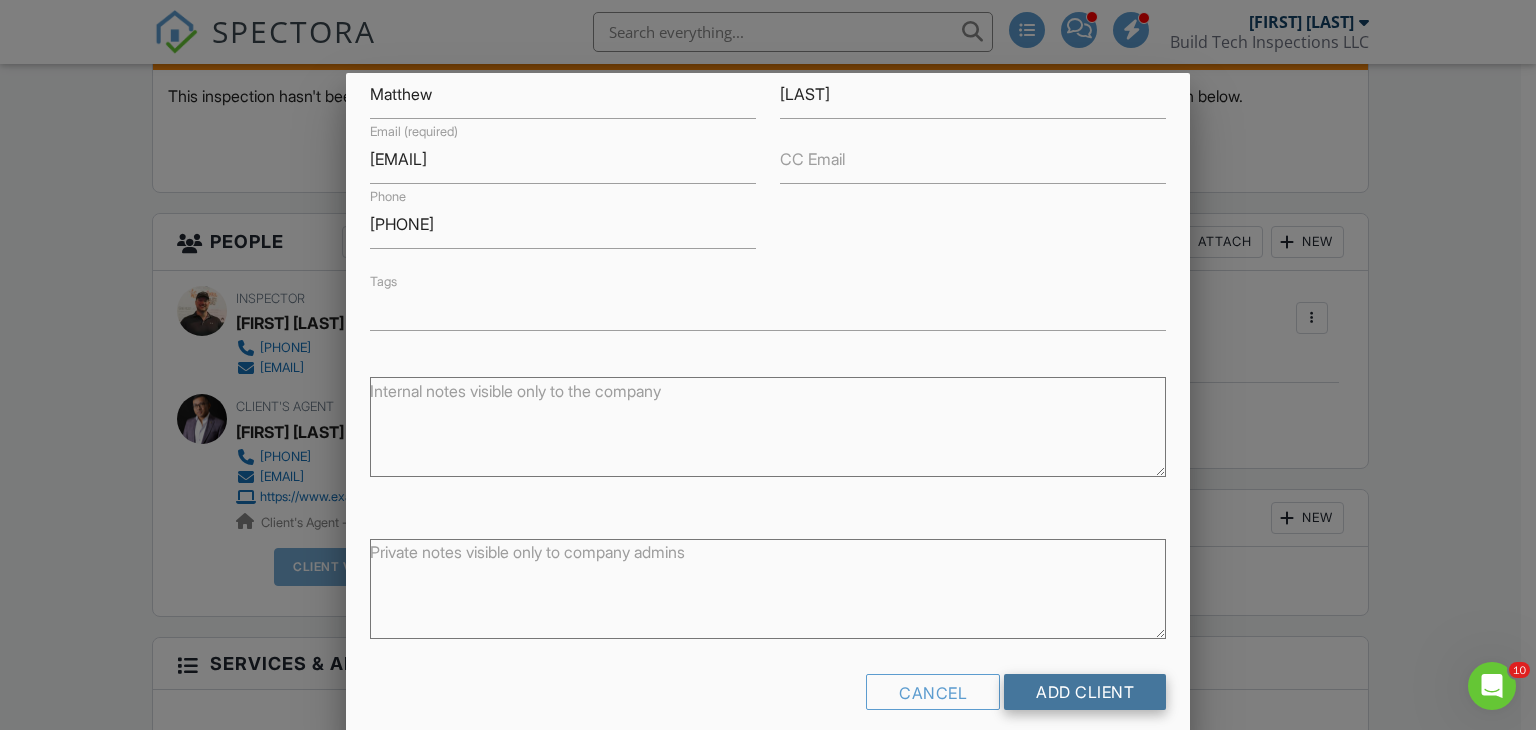 click on "Add Client" at bounding box center [1085, 692] 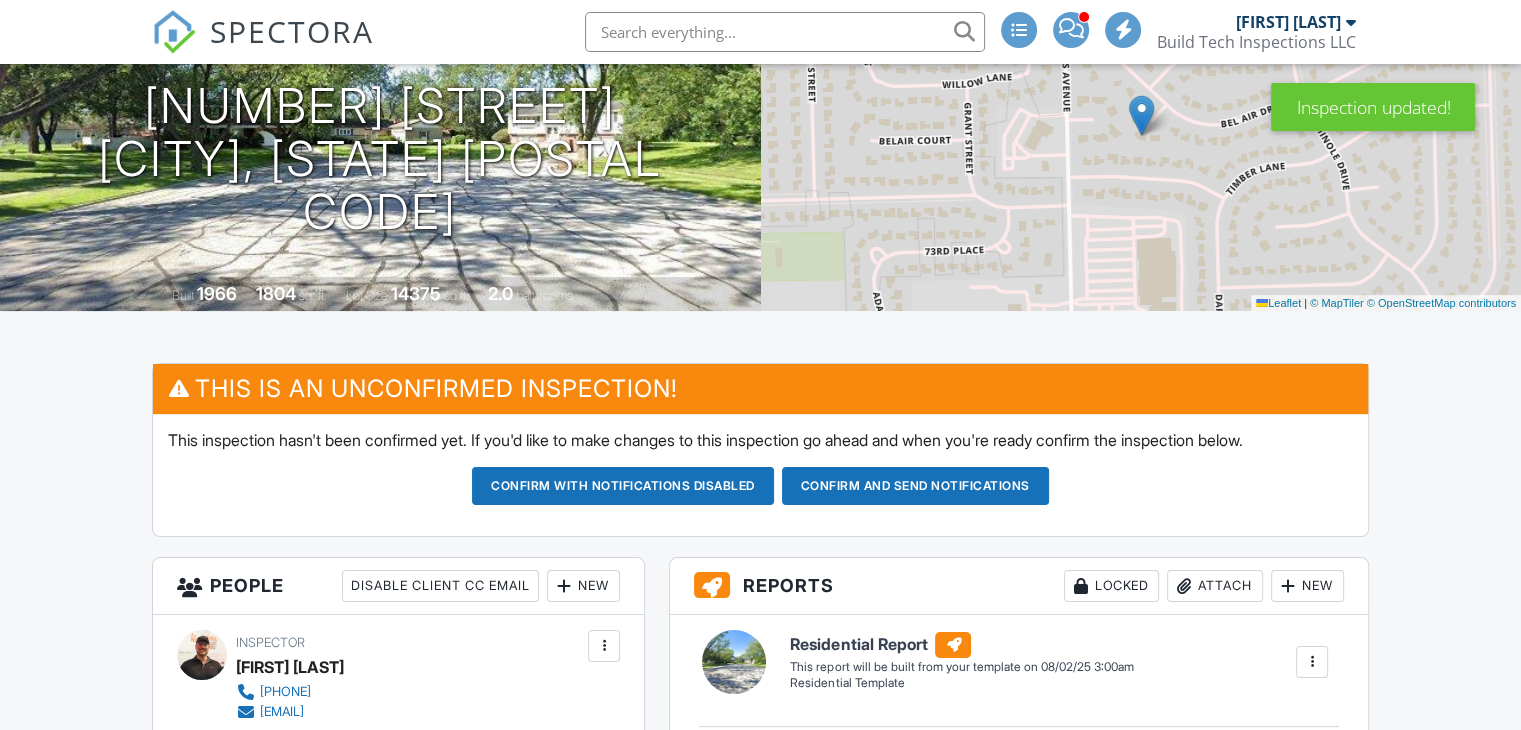 scroll, scrollTop: 918, scrollLeft: 0, axis: vertical 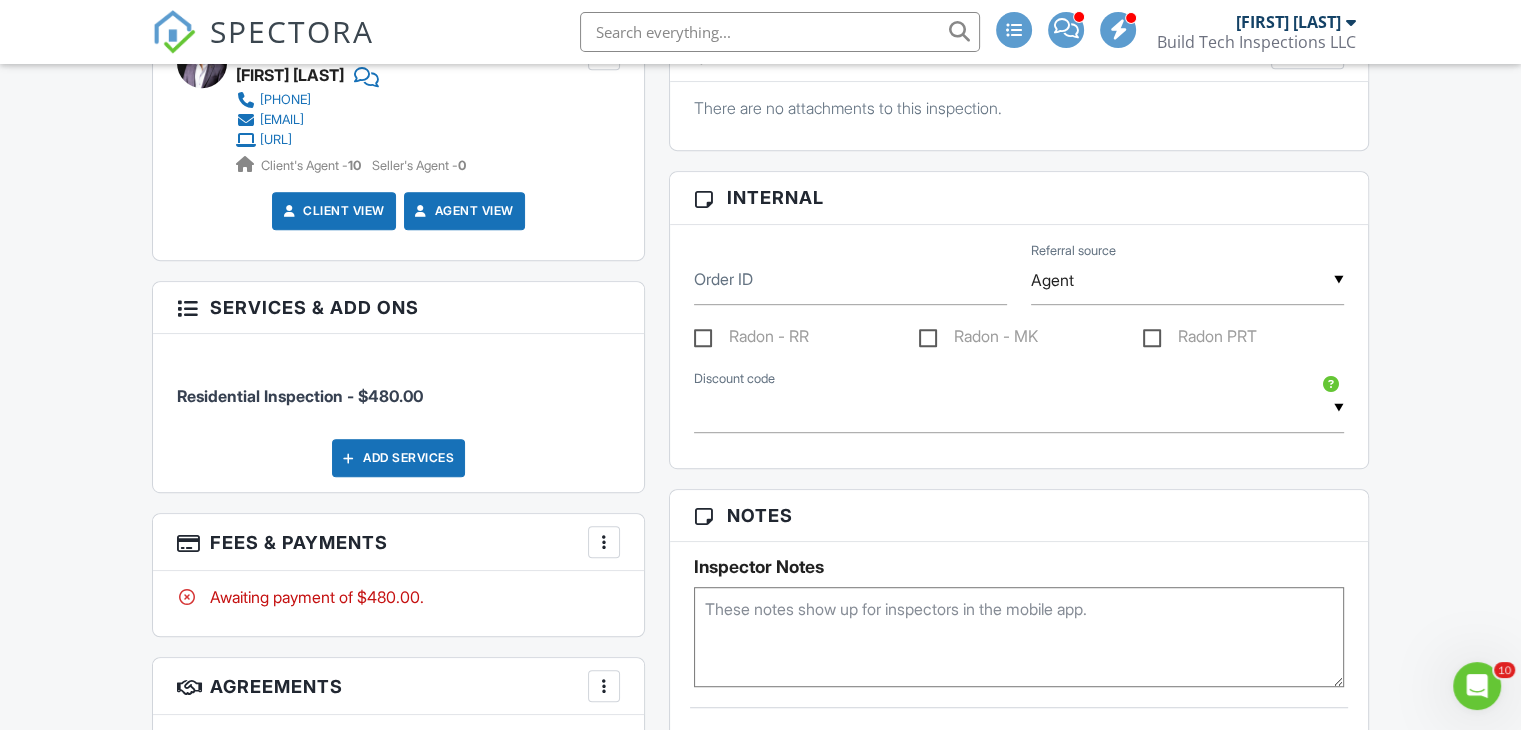 click on "More" at bounding box center (604, 542) 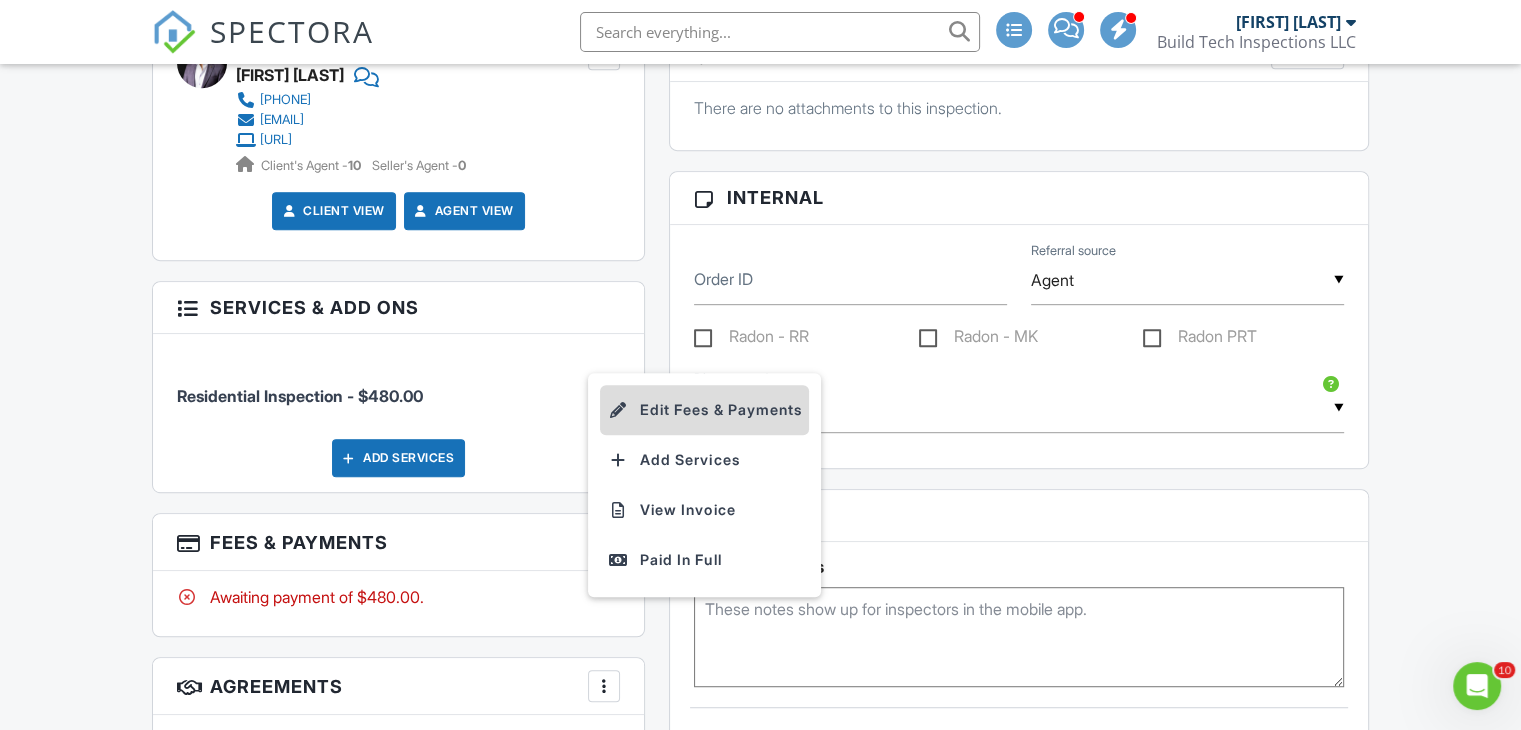 click on "Edit Fees & Payments" at bounding box center (704, 410) 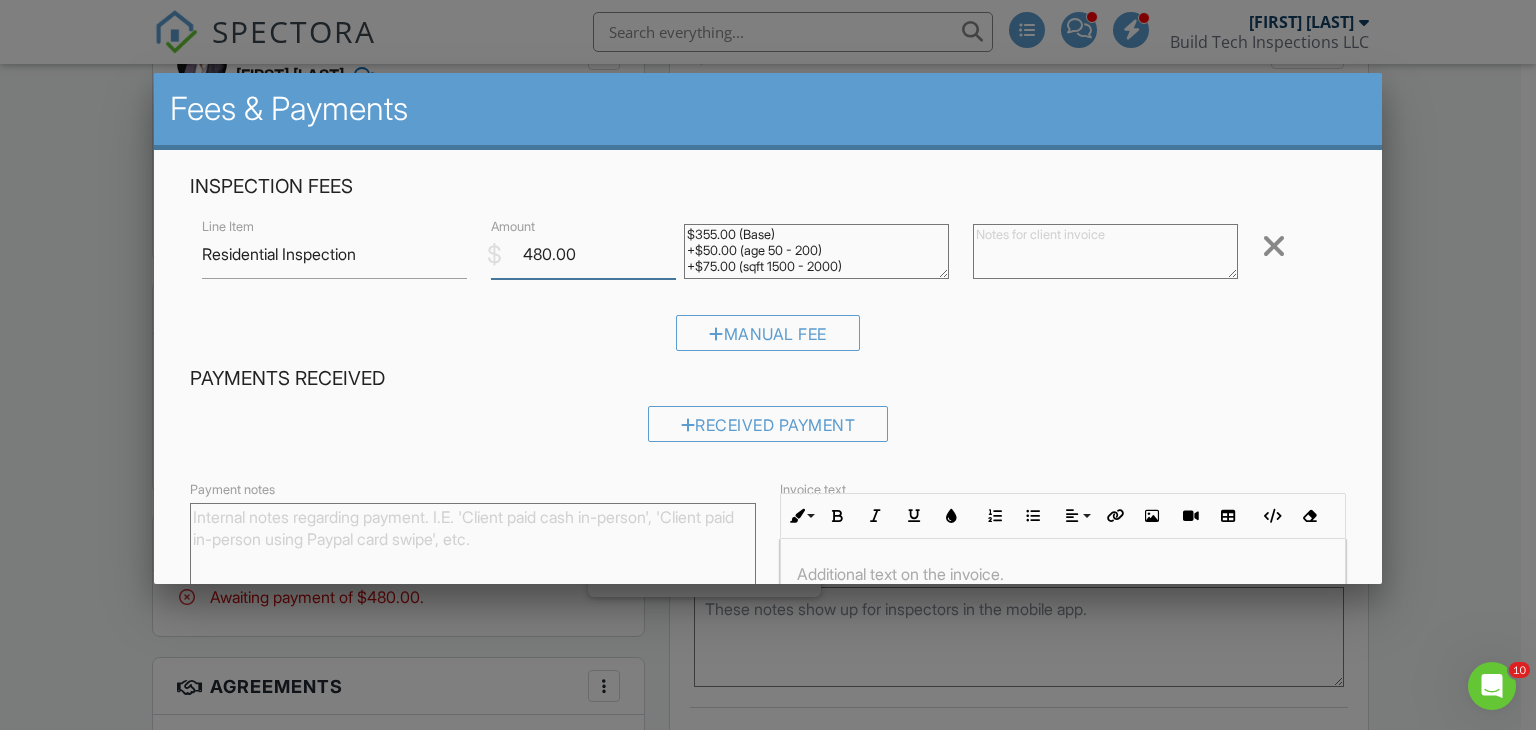 click on "480.00" at bounding box center [583, 254] 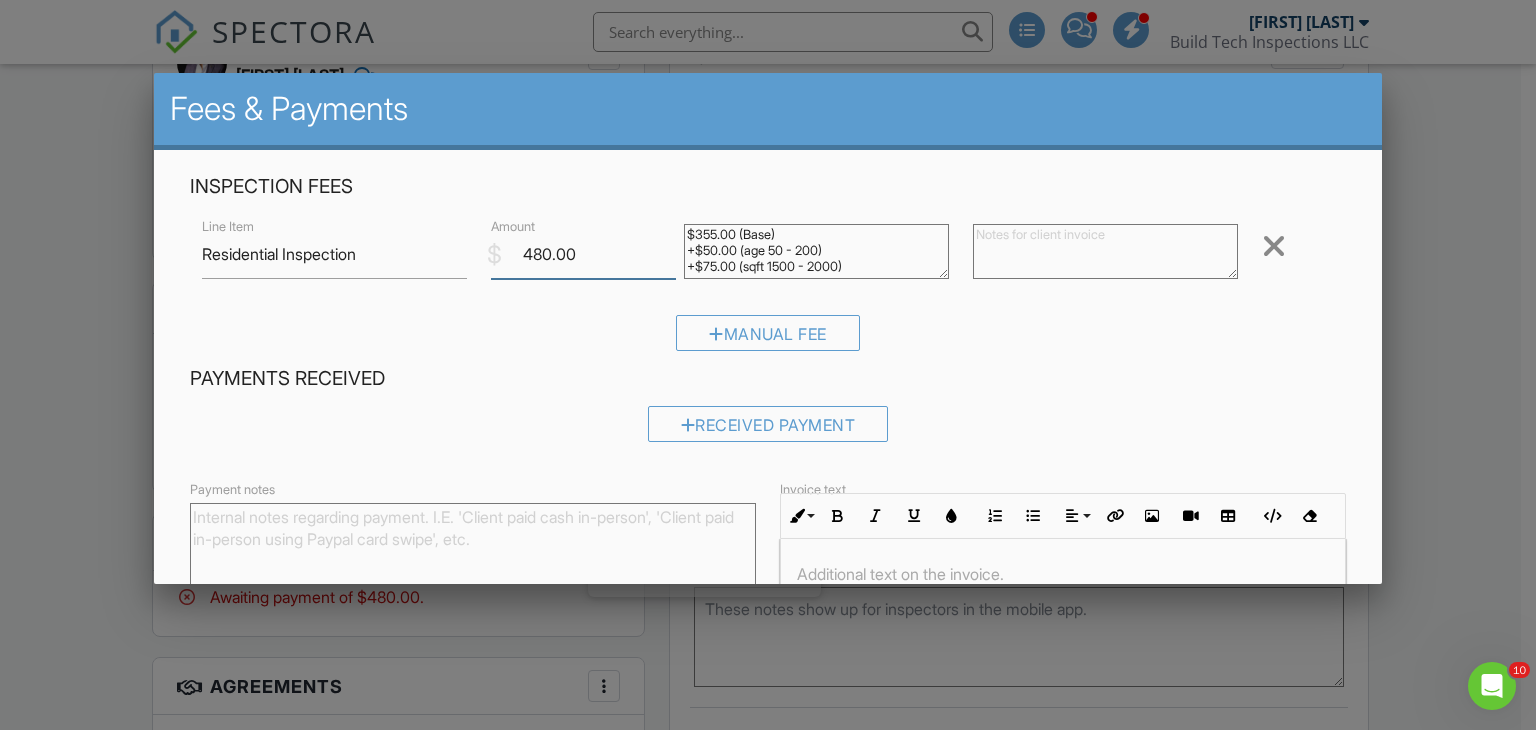 click on "480.00" at bounding box center (583, 254) 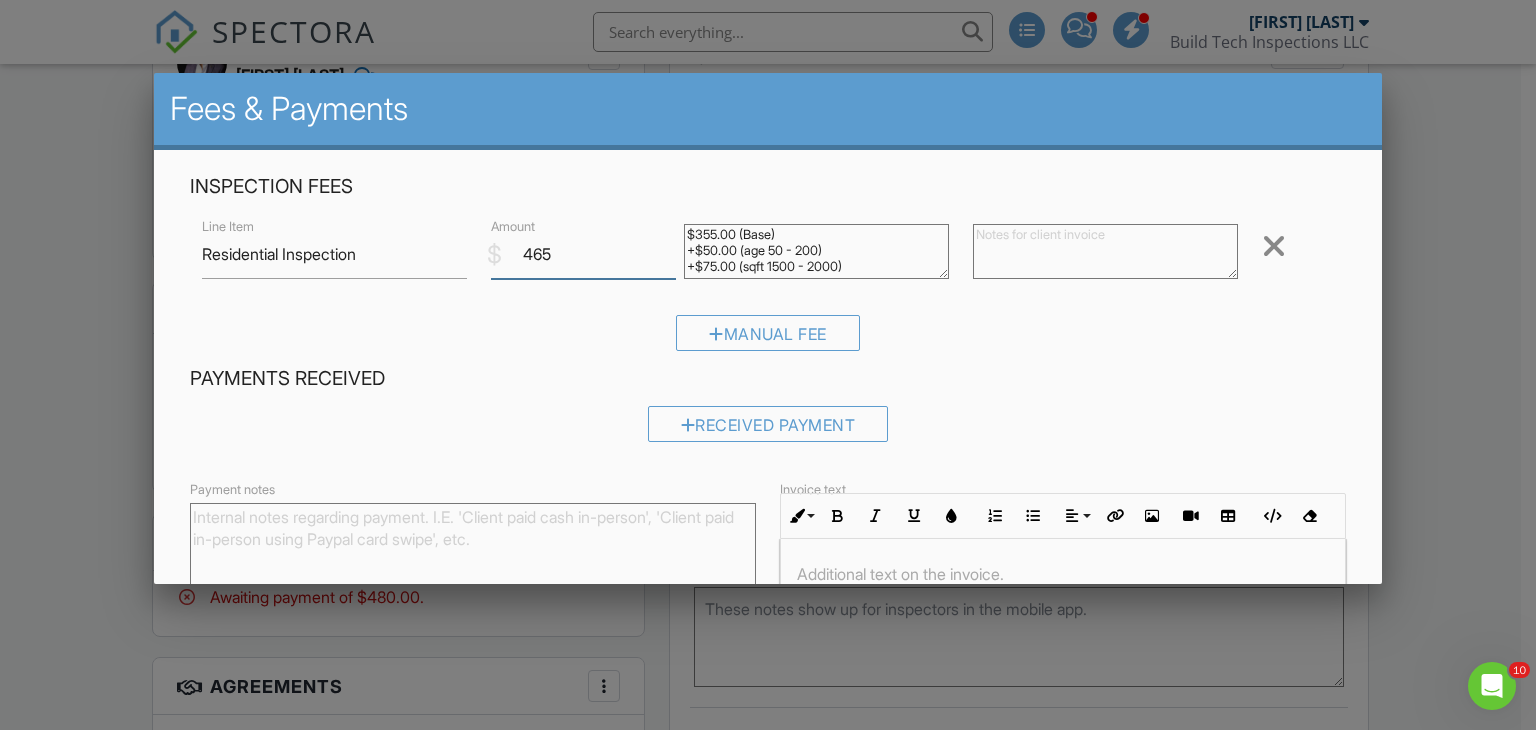 scroll, scrollTop: 199, scrollLeft: 0, axis: vertical 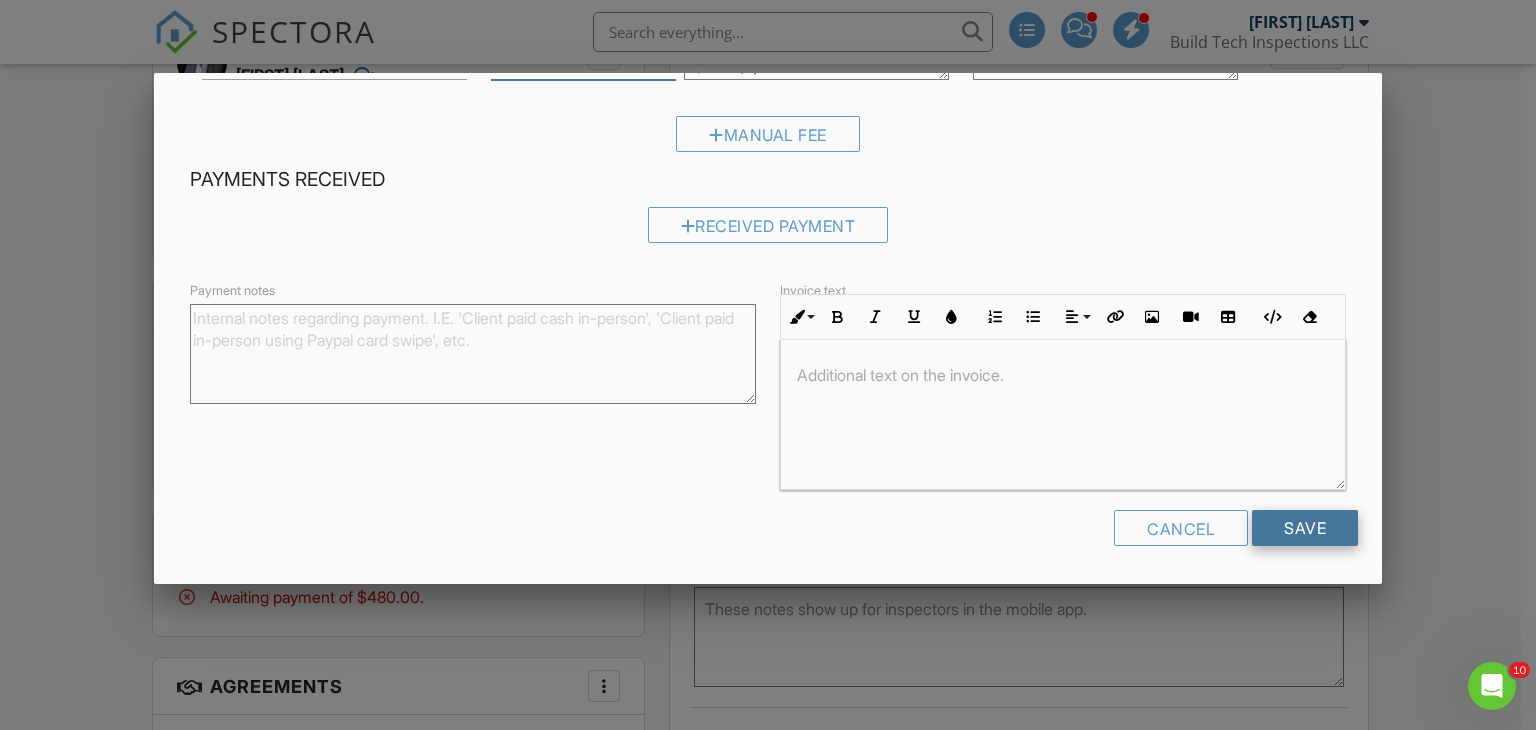 type on "465" 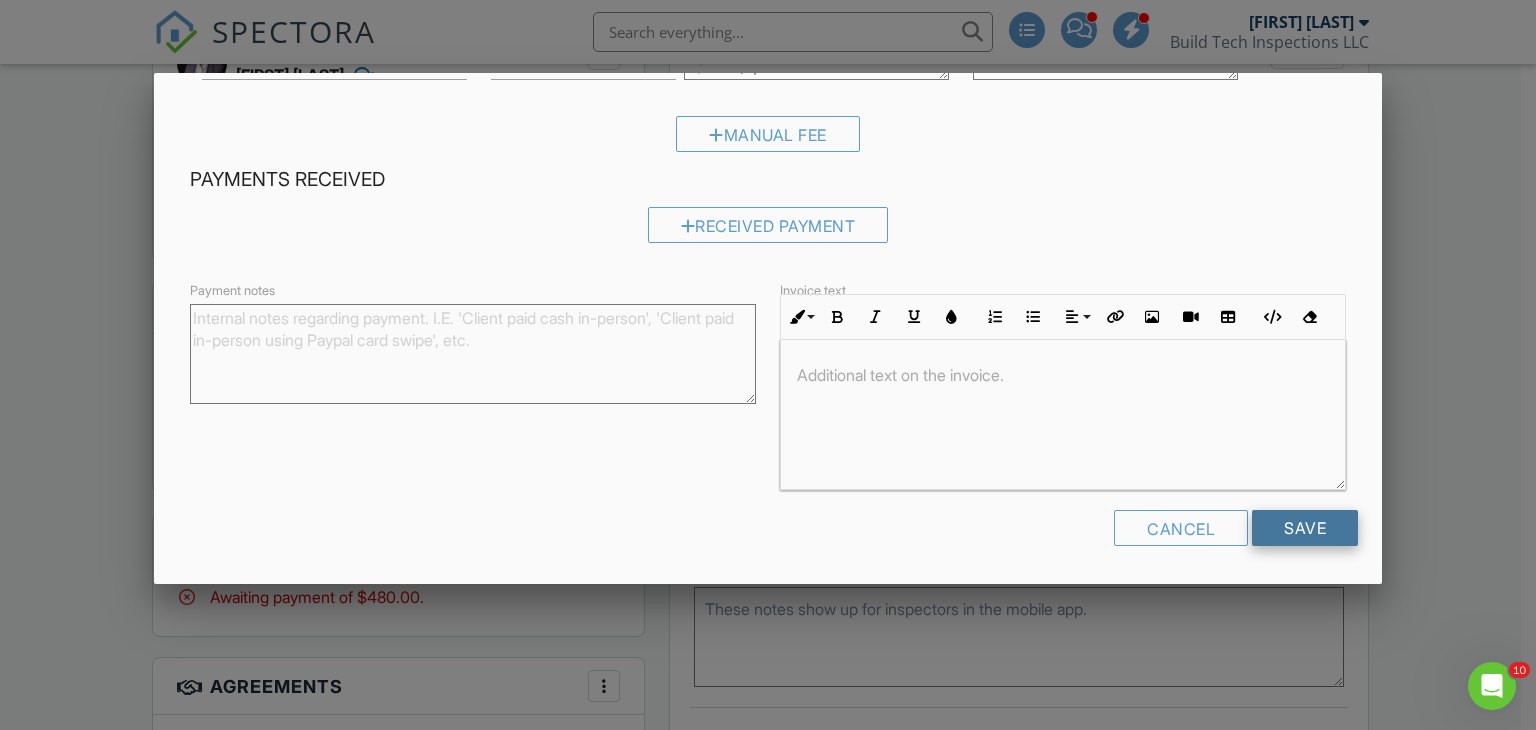 click on "Save" at bounding box center [1305, 528] 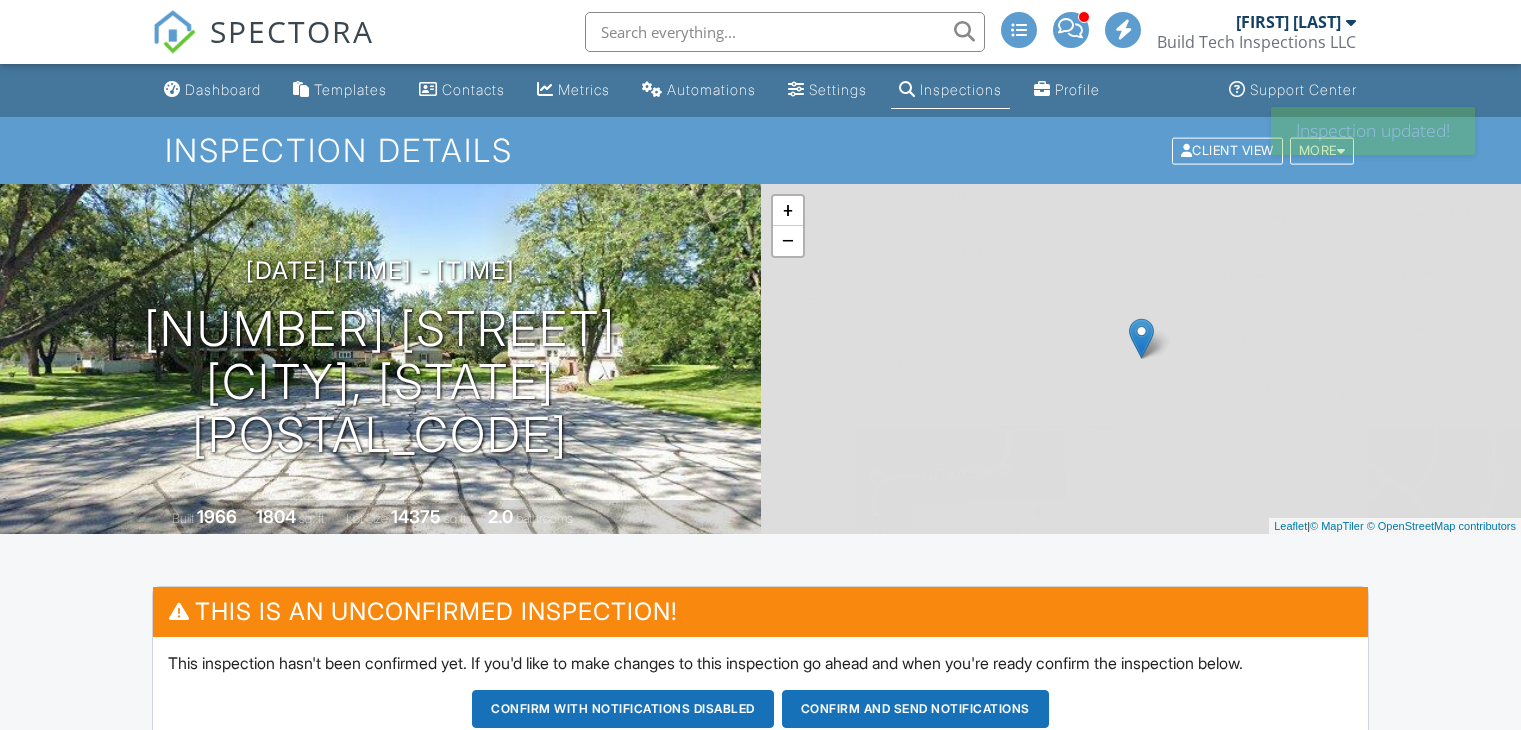 scroll, scrollTop: 0, scrollLeft: 0, axis: both 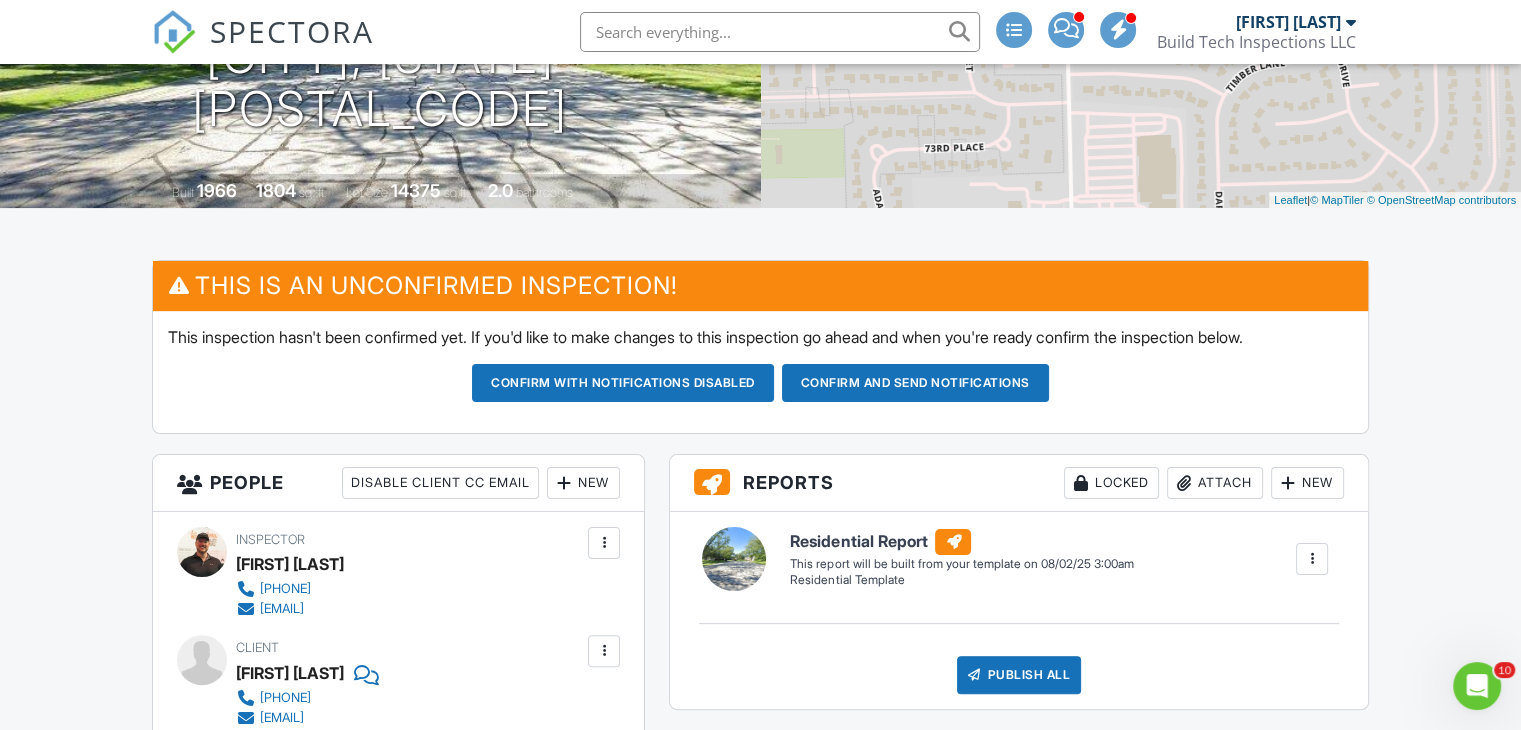click on "Confirm and send notifications" at bounding box center (623, 383) 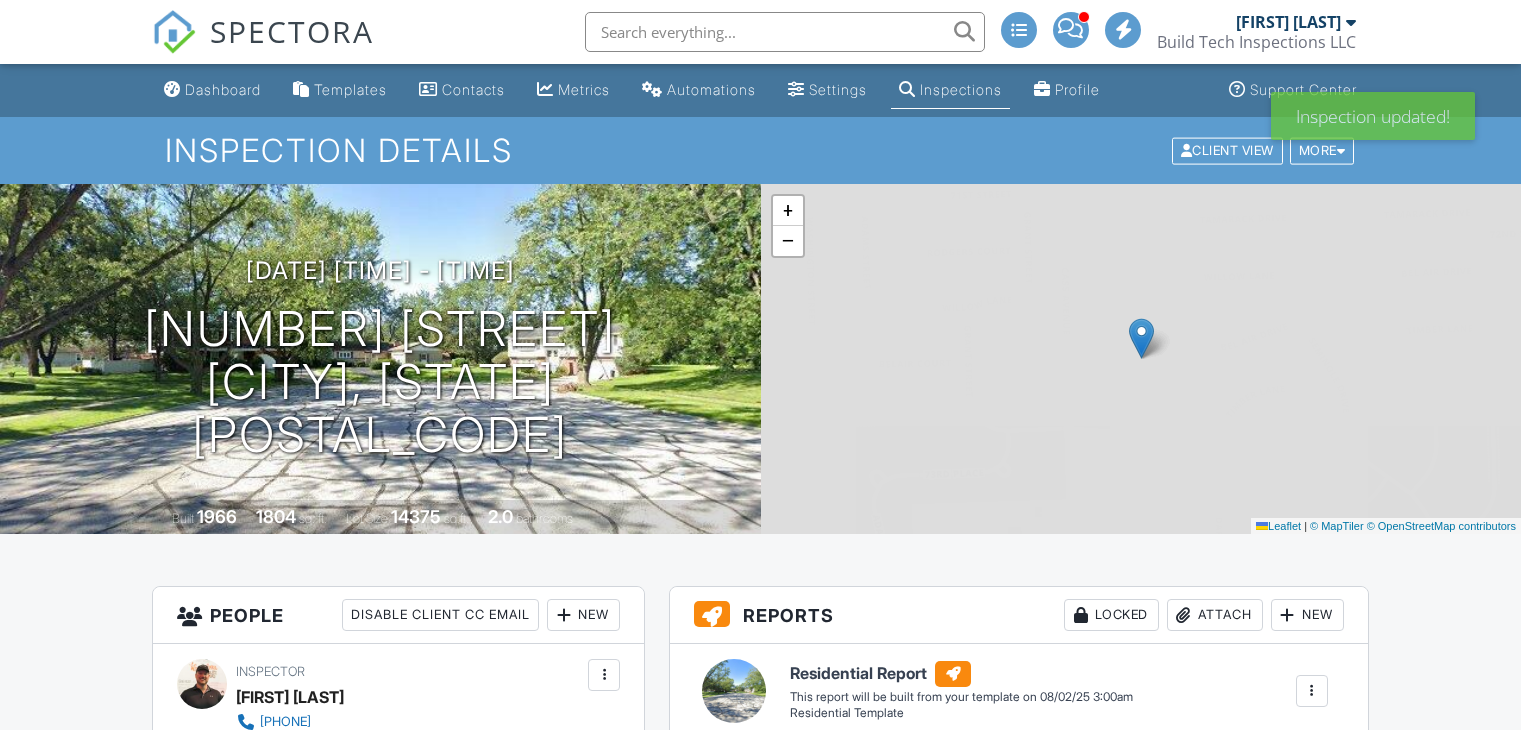 scroll, scrollTop: 0, scrollLeft: 0, axis: both 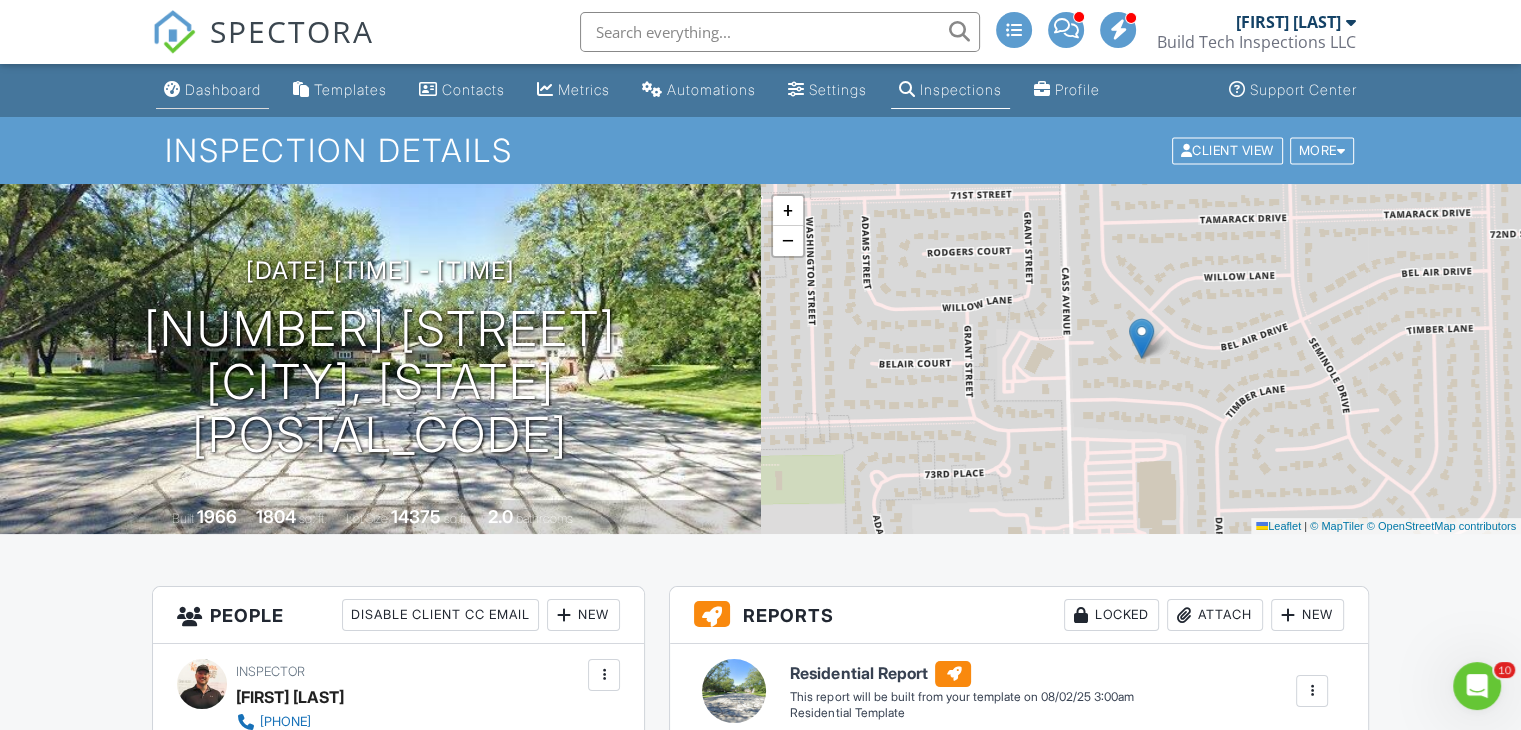 click on "Dashboard" at bounding box center (223, 89) 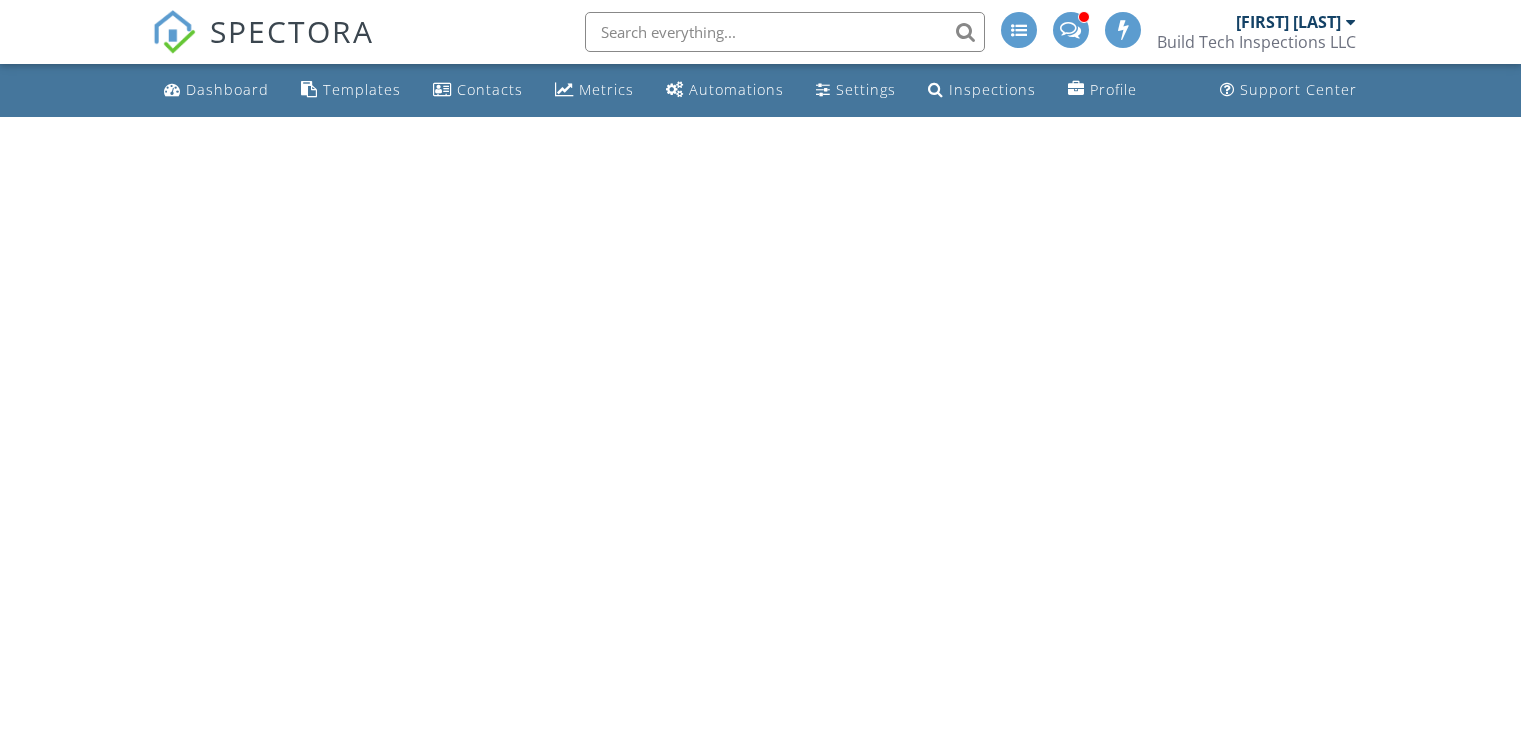 scroll, scrollTop: 0, scrollLeft: 0, axis: both 